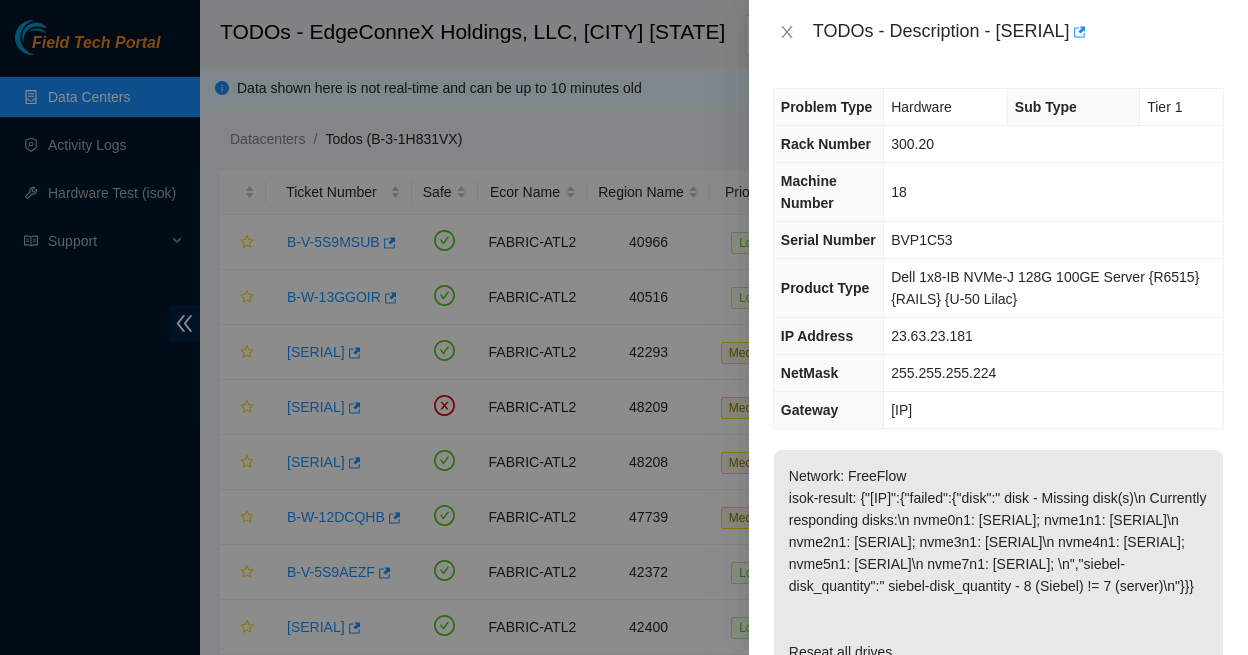 scroll, scrollTop: 0, scrollLeft: 0, axis: both 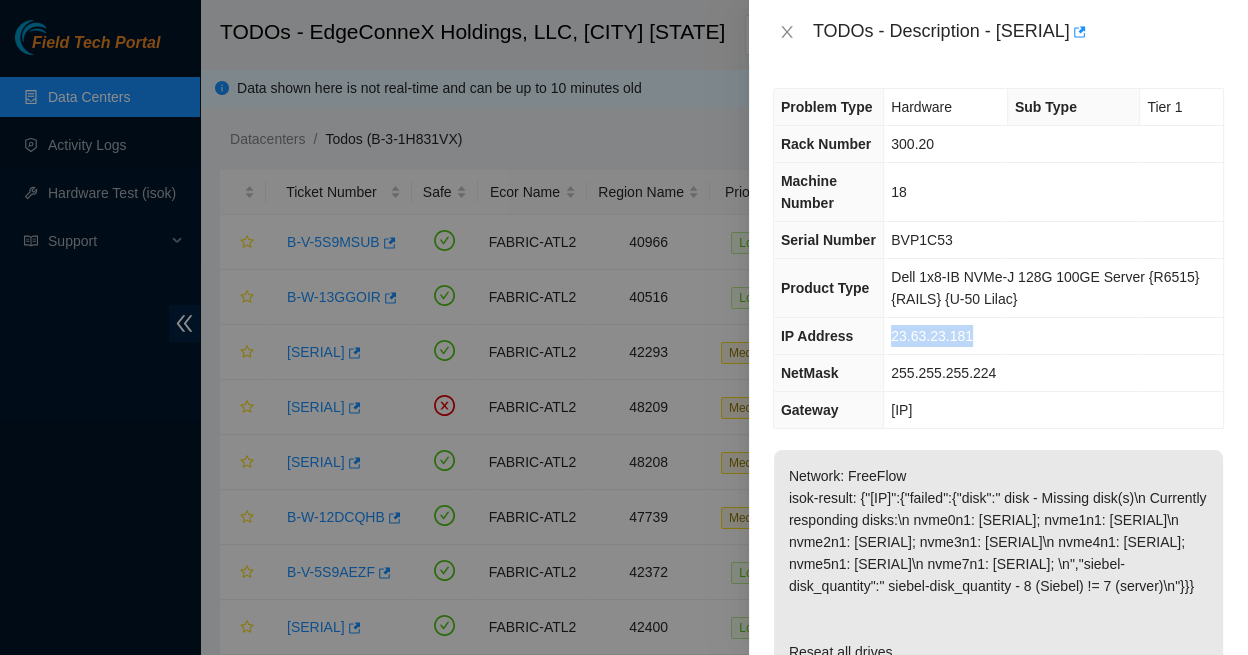 drag, startPoint x: 956, startPoint y: 330, endPoint x: 875, endPoint y: 317, distance: 82.036575 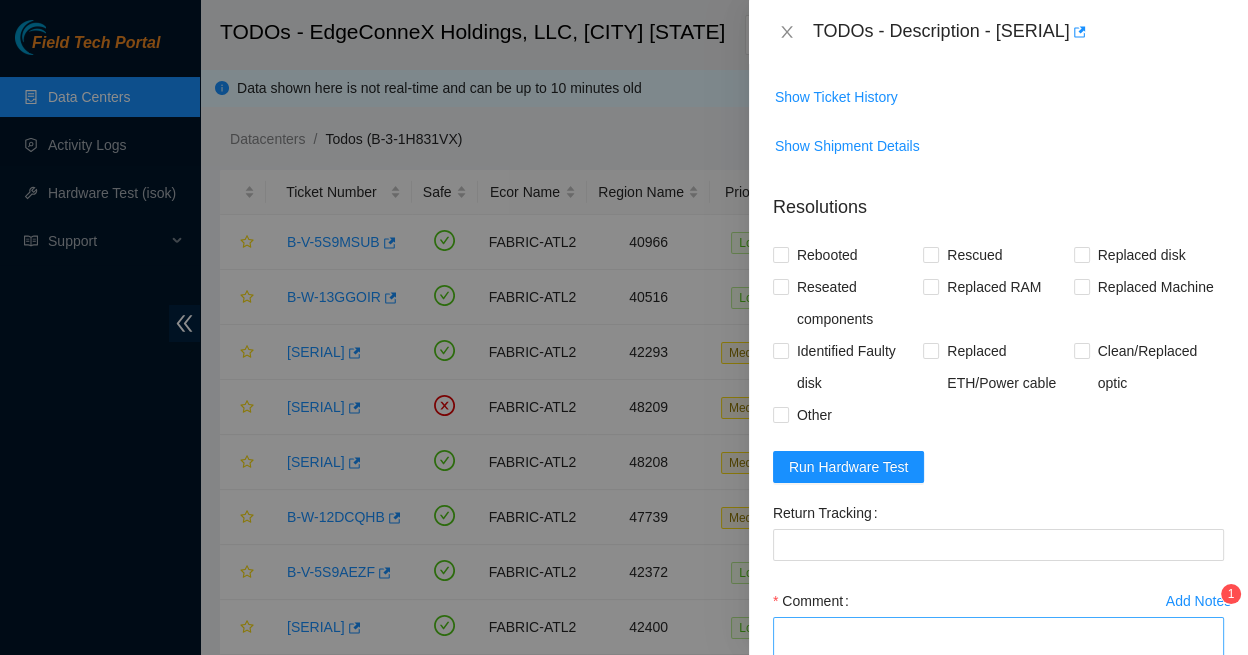 scroll, scrollTop: 1001, scrollLeft: 0, axis: vertical 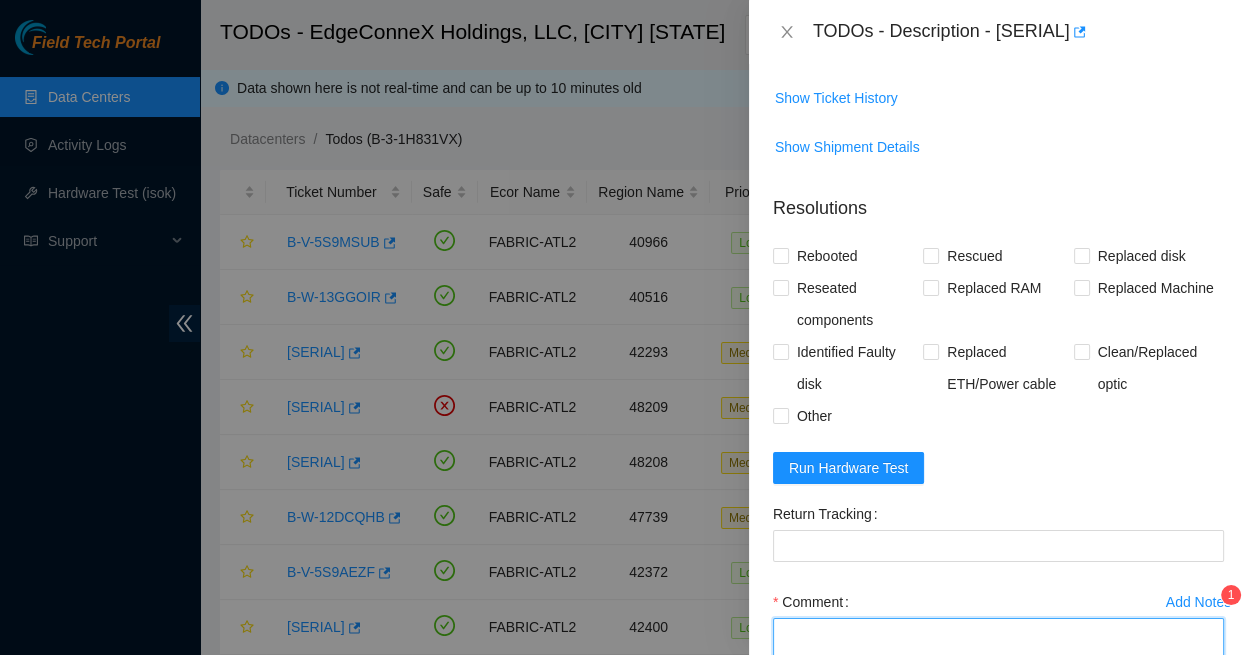 click on "Comment" at bounding box center (998, 656) 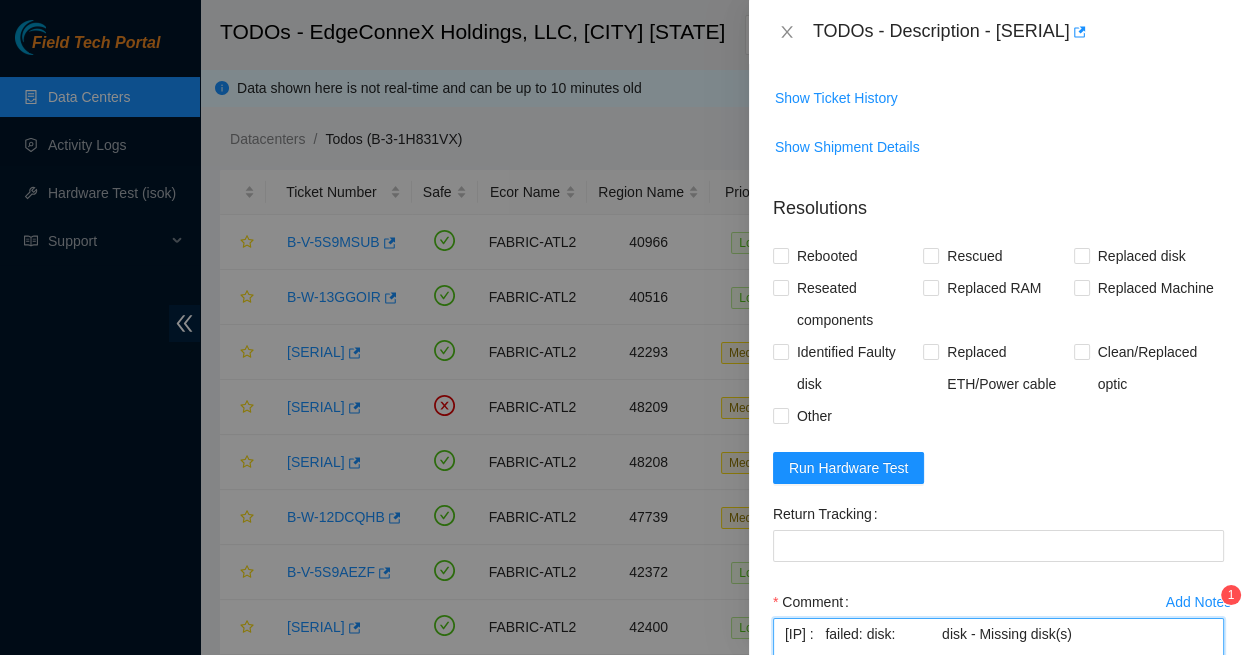 click on "[IP] :   failed: disk:            disk - Missing disk(s)" at bounding box center [998, 656] 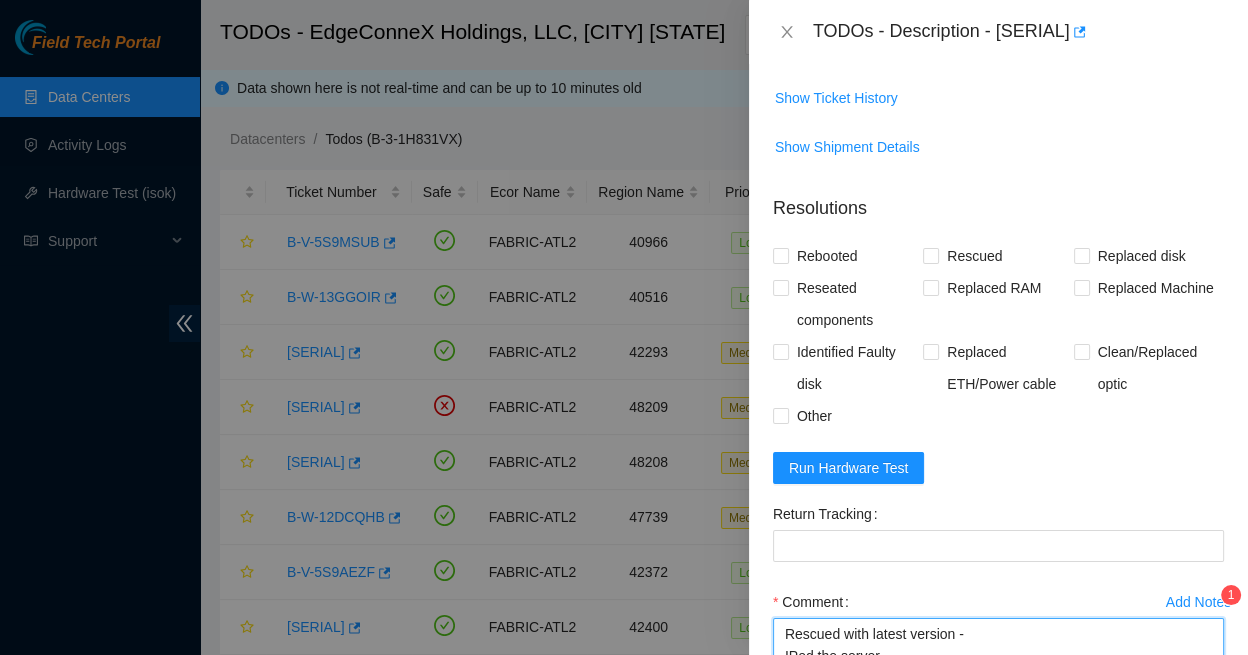 click on "Rescued with latest version -
IPed the server -
Ran isok - [IP] :   failed: disk:            disk - Missing disk(s)" at bounding box center [998, 656] 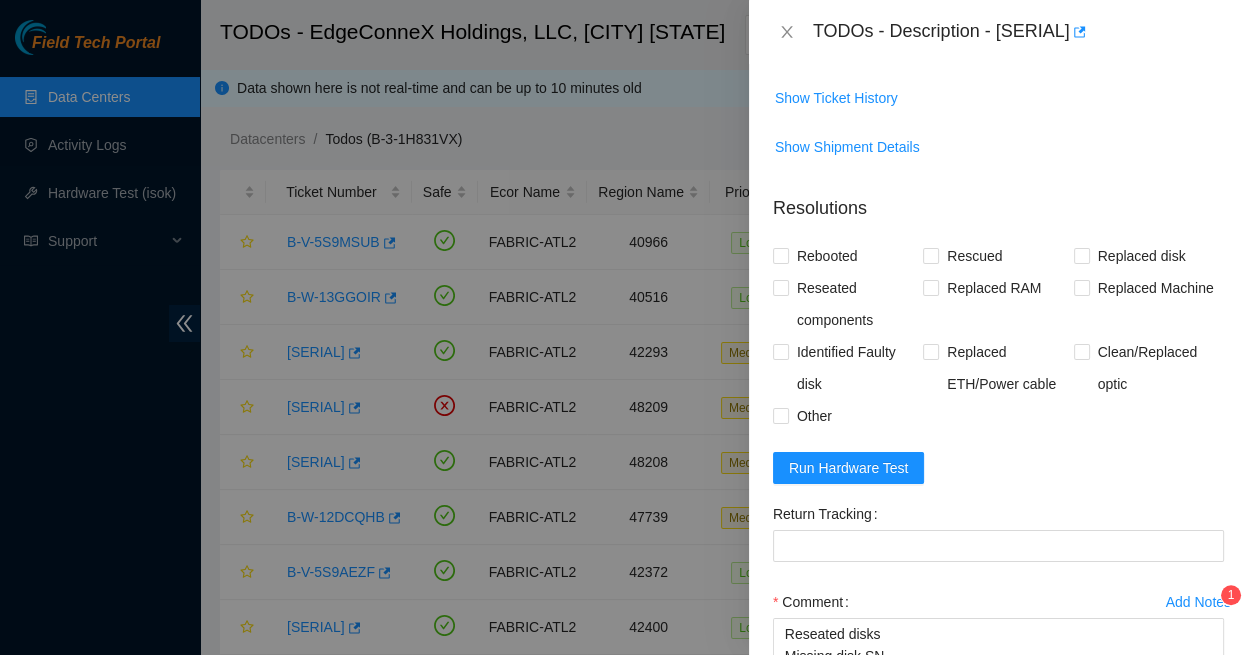 click on "Add Notes" at bounding box center [1198, 602] 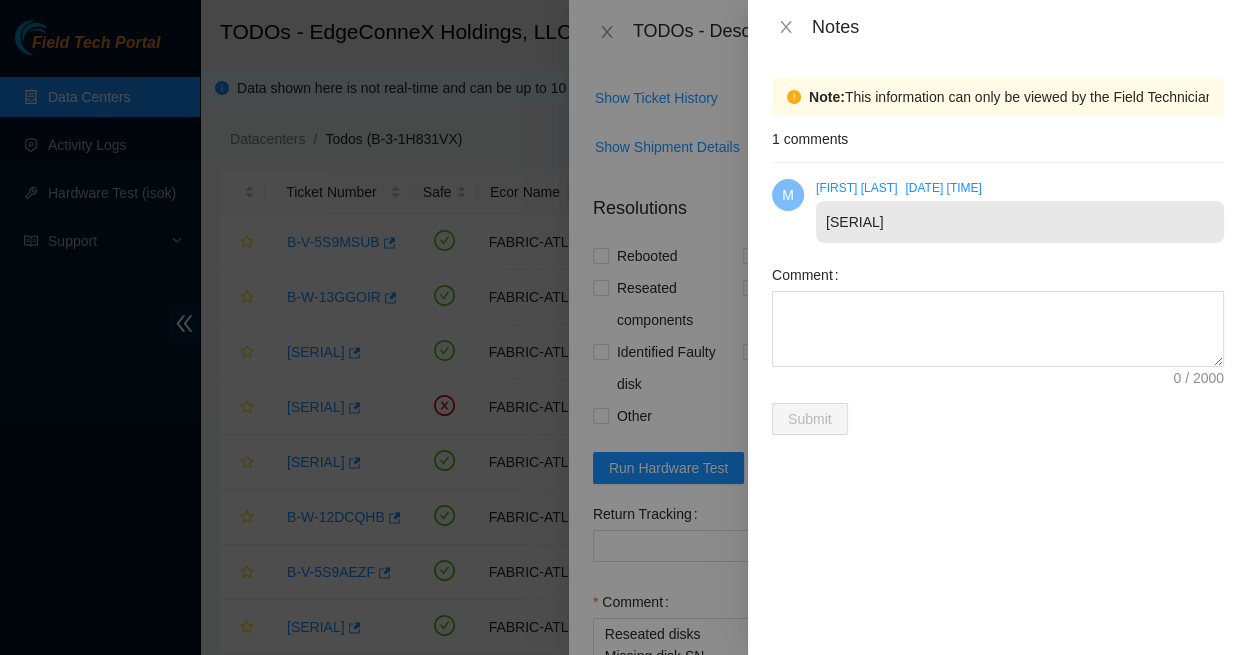 drag, startPoint x: 823, startPoint y: 206, endPoint x: 949, endPoint y: 210, distance: 126.06348 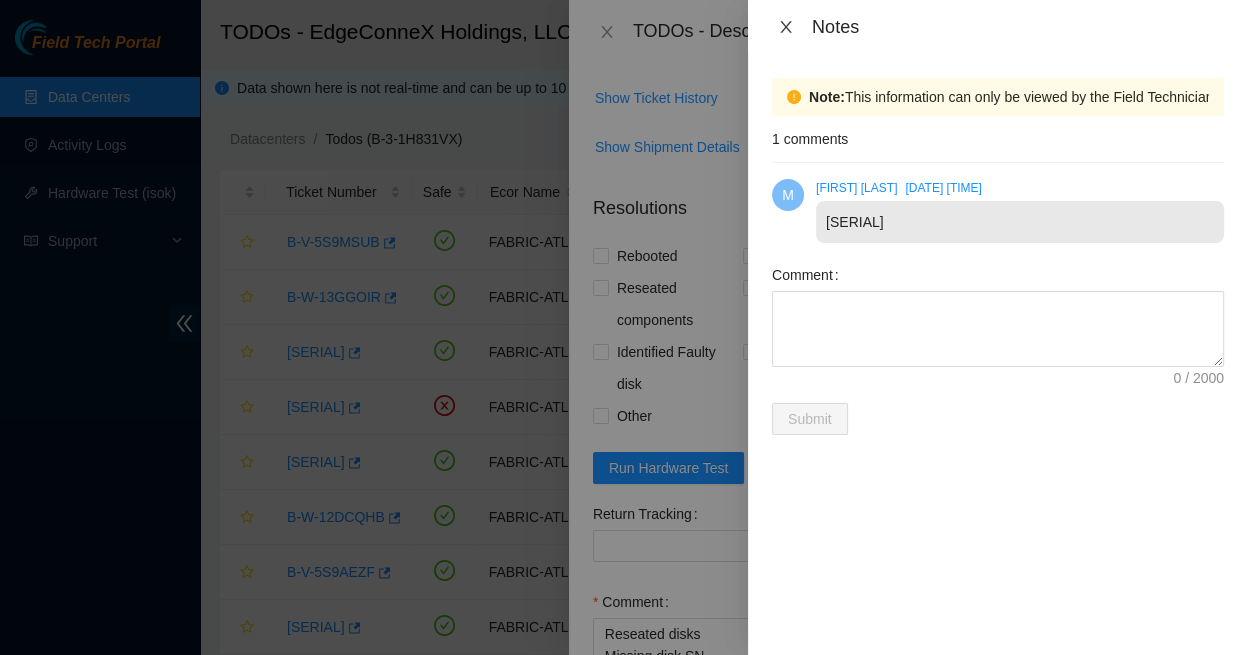 click at bounding box center [786, 27] 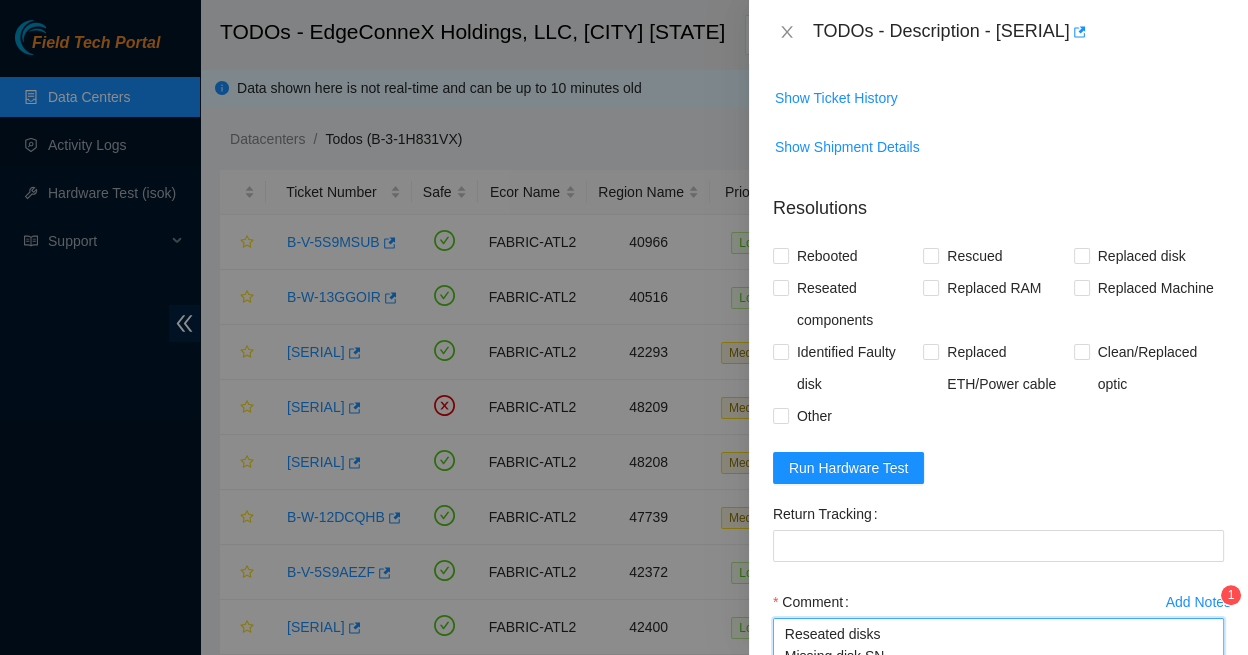click on "Reseated disks
Missing disk SN
Rescued with latest version -
IPed the server -
Ran isok - [IP] :   failed: disk:            disk - Missing disk(s)" at bounding box center [998, 656] 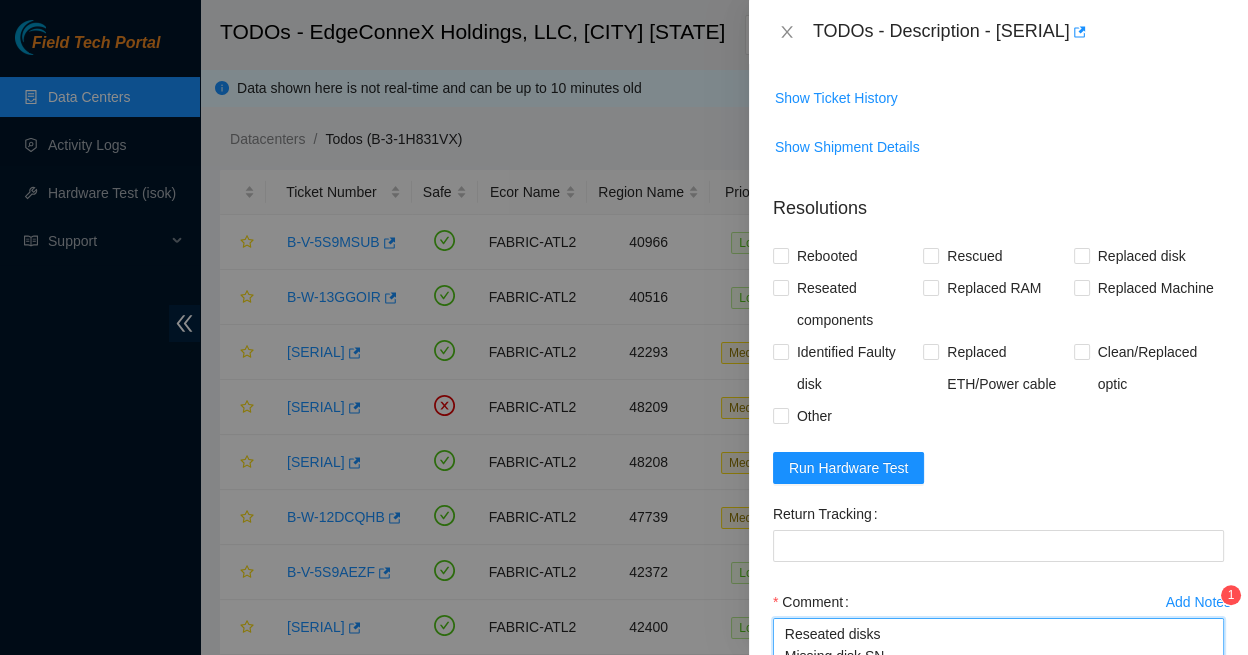 paste on "[SERIAL]" 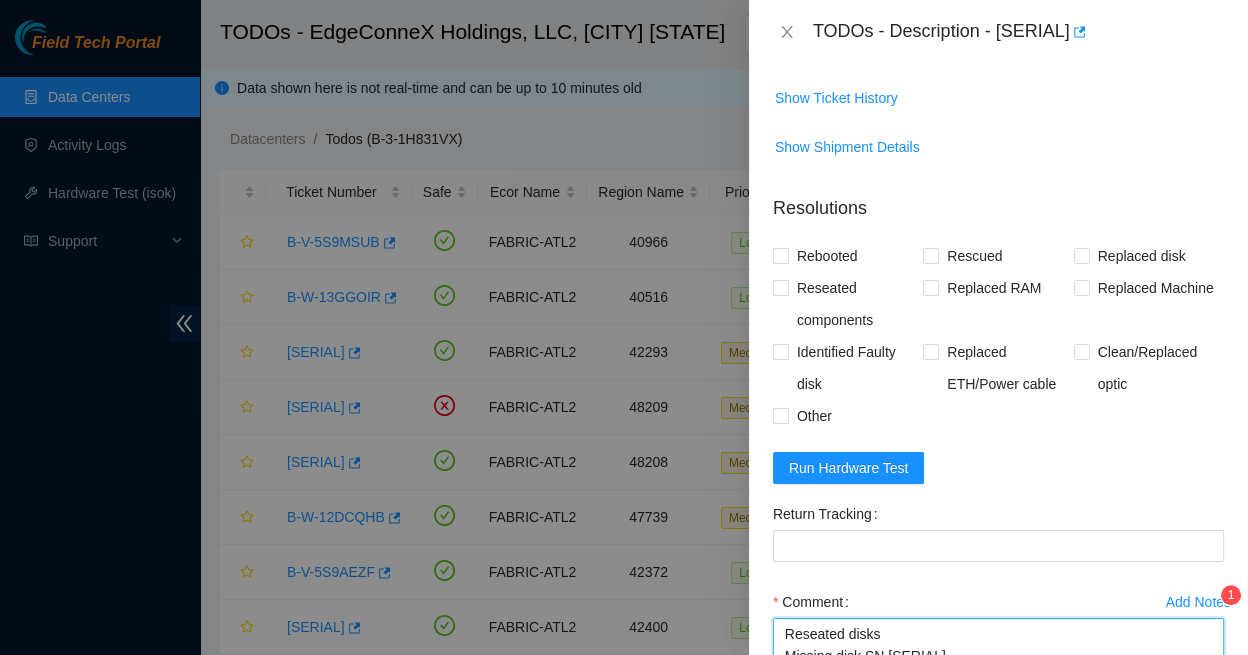 click on "Reseated disks
Missing disk SN [SERIAL]
Rescued with latest version -
IPed the server -
Ran isok - [IP] :   failed: disk:            disk - Missing disk(s)" at bounding box center (998, 672) 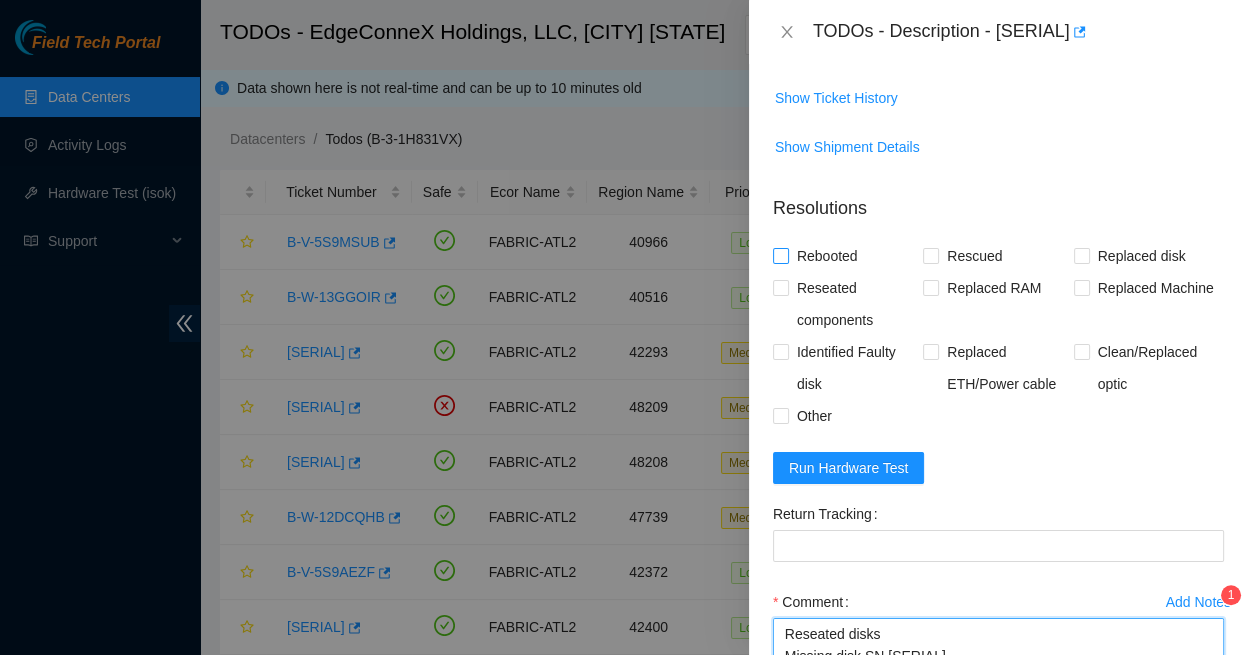 type on "Reseated disks
Missing disk SN [SERIAL]
Rescued with latest version -
IPed the server -
Ran isok - [IP] :   failed: disk:            disk - Missing disk(s)" 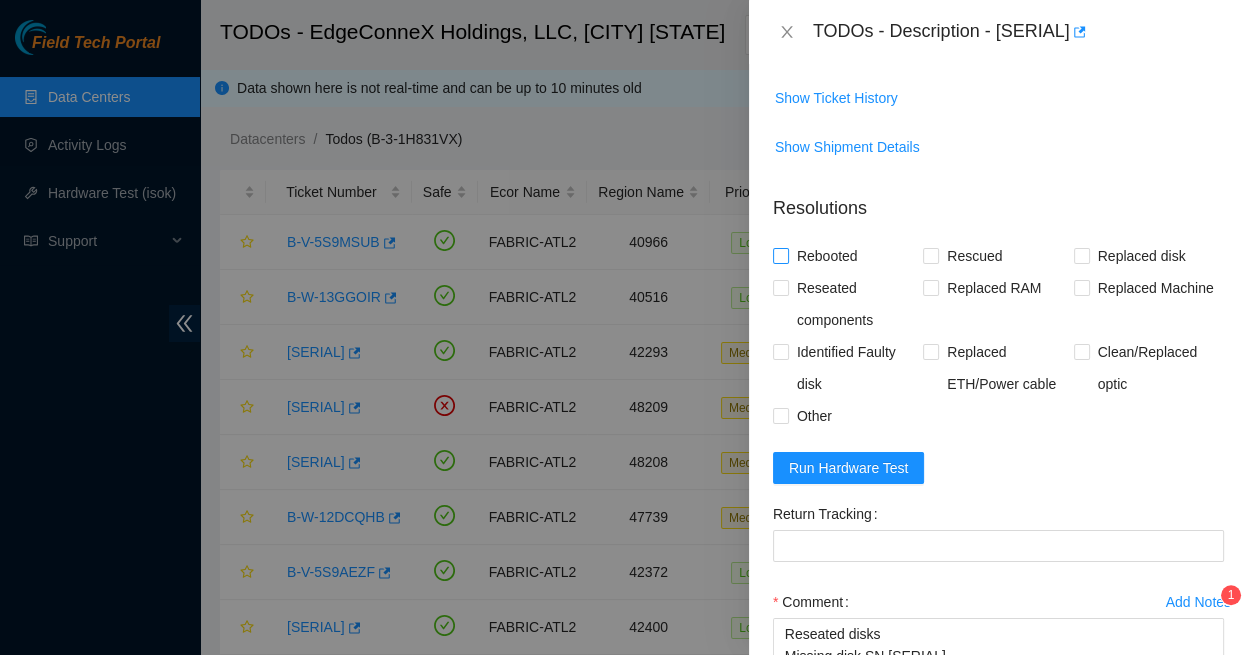 click on "Rebooted" at bounding box center [780, 255] 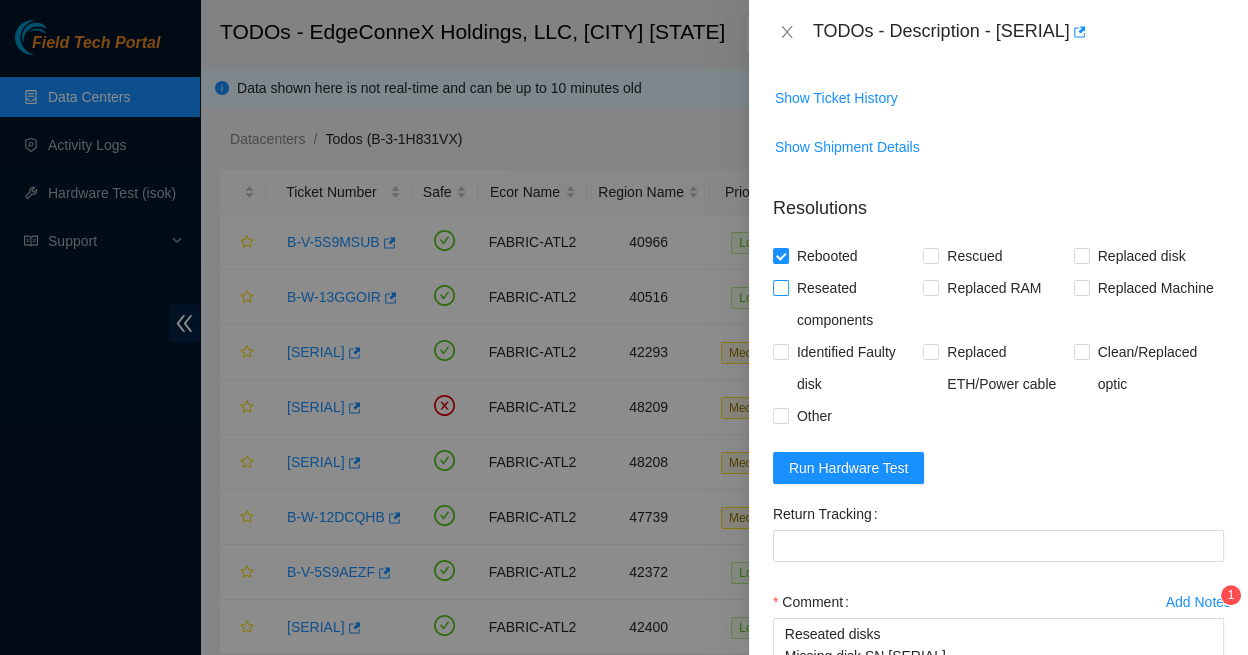 click on "Reseated components" at bounding box center [780, 287] 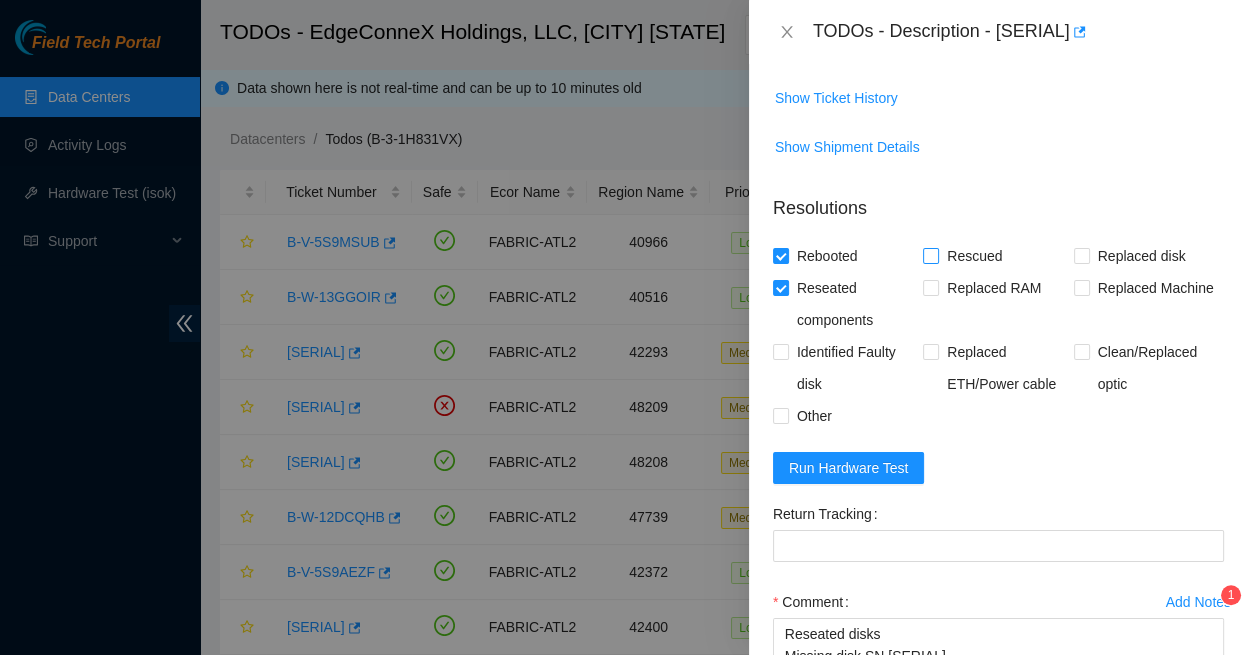 click at bounding box center [931, 256] 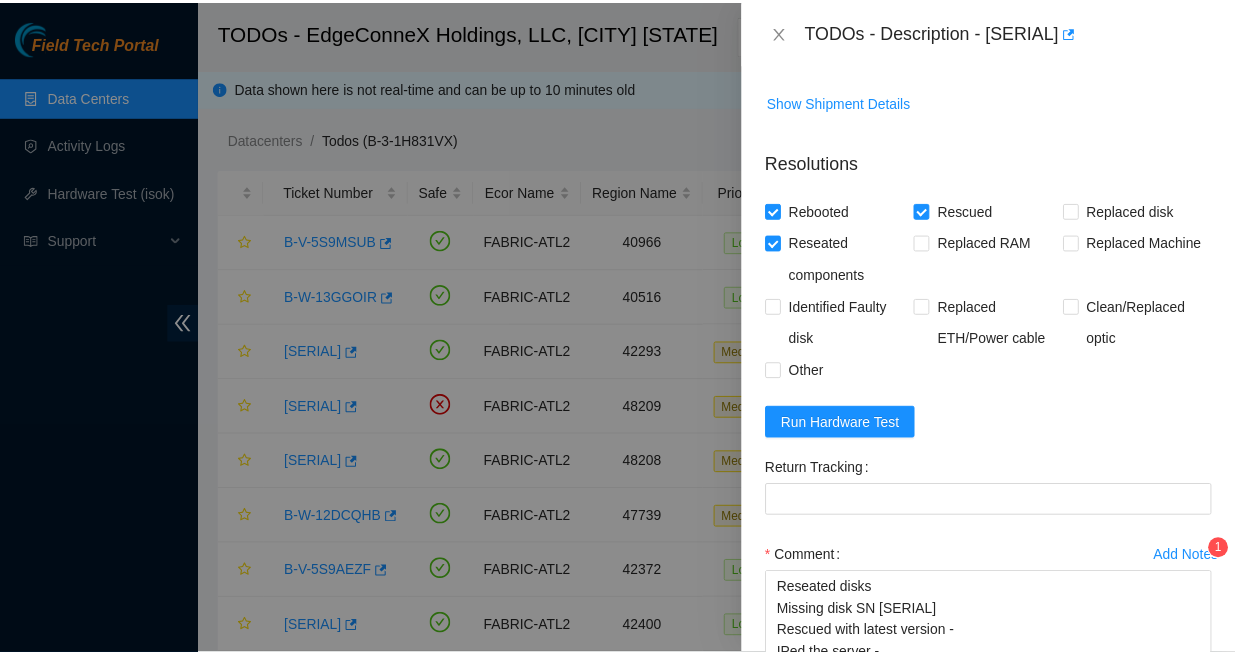 scroll, scrollTop: 1046, scrollLeft: 0, axis: vertical 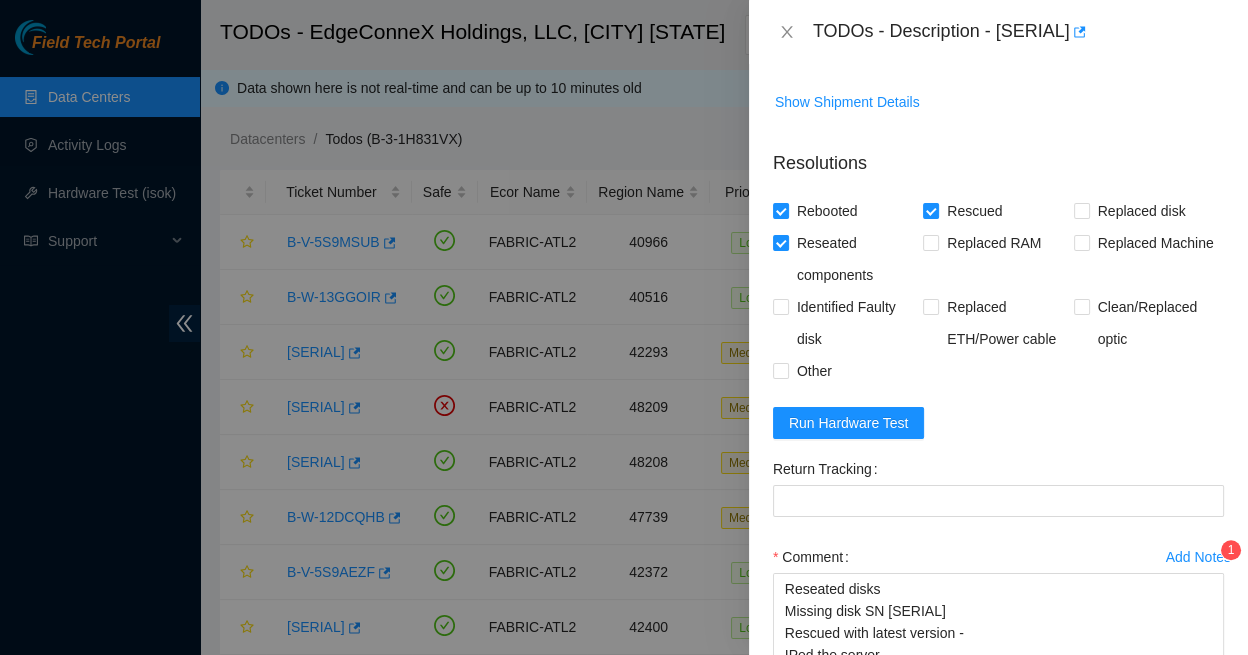 click on "Submit" at bounding box center (811, 734) 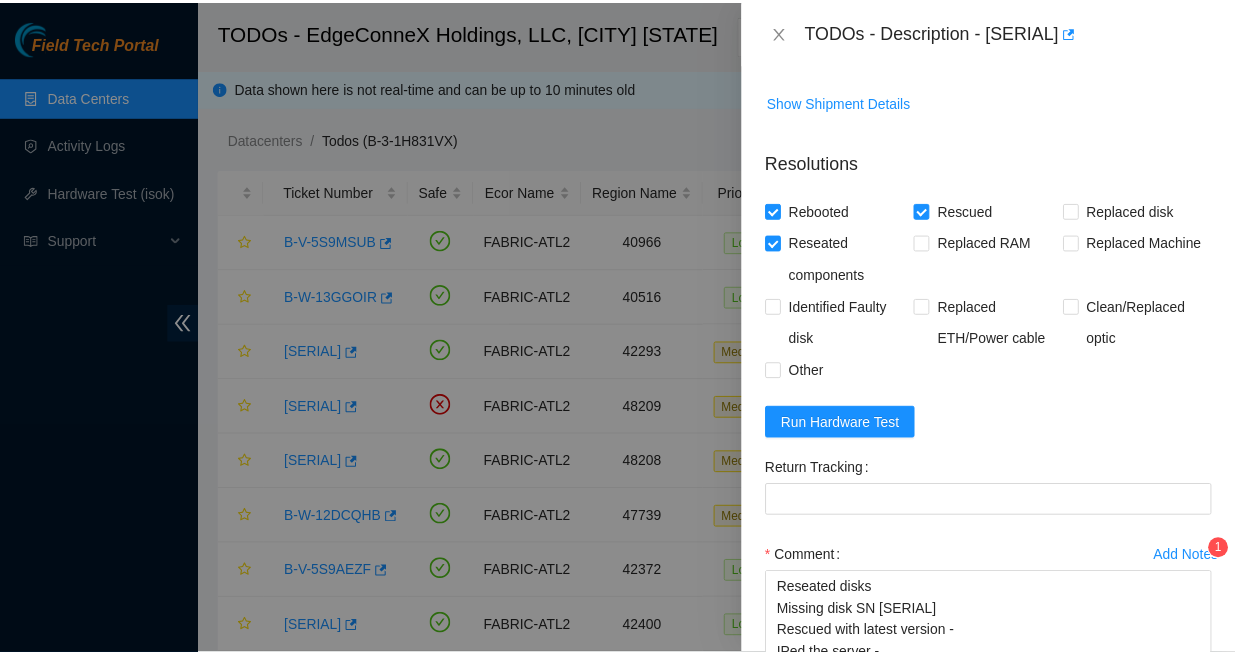 scroll, scrollTop: 378, scrollLeft: 0, axis: vertical 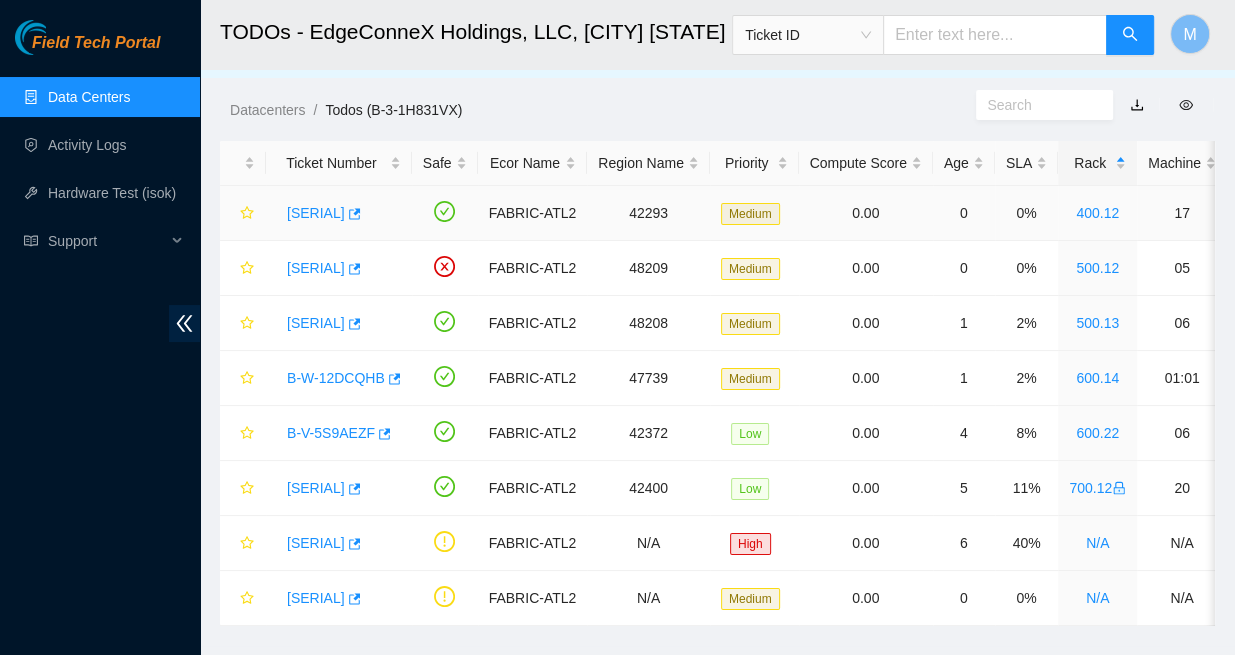click on "B-V-5SSOR2G" at bounding box center [316, 213] 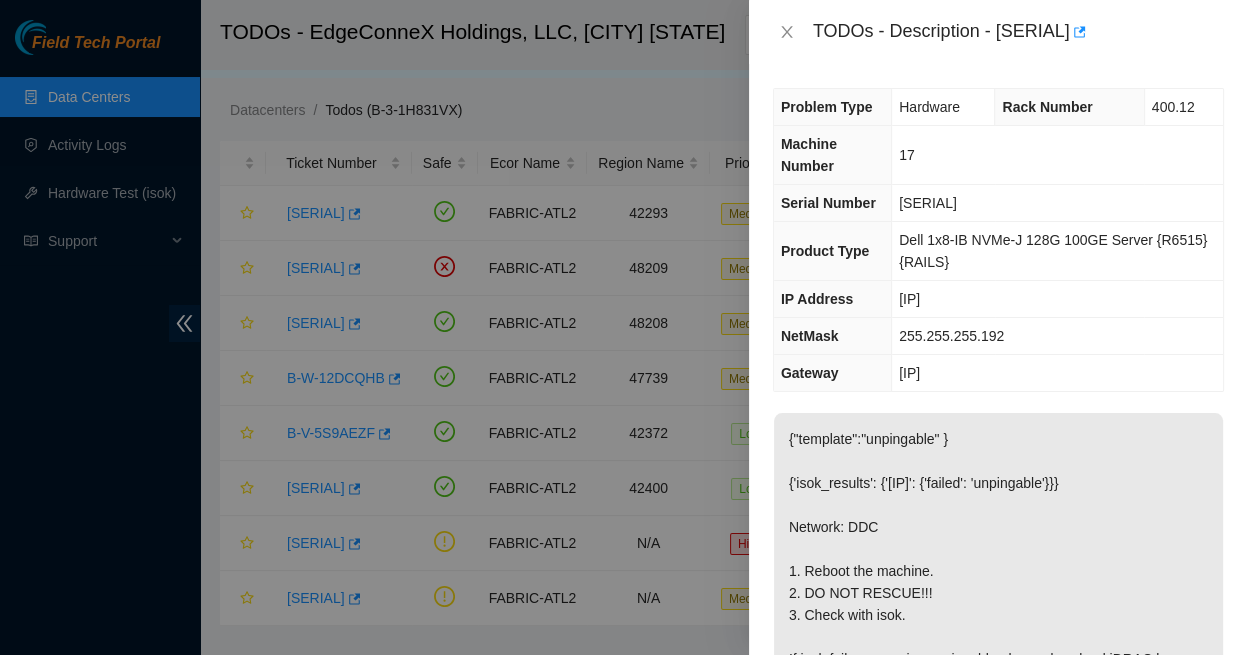 scroll, scrollTop: 0, scrollLeft: 0, axis: both 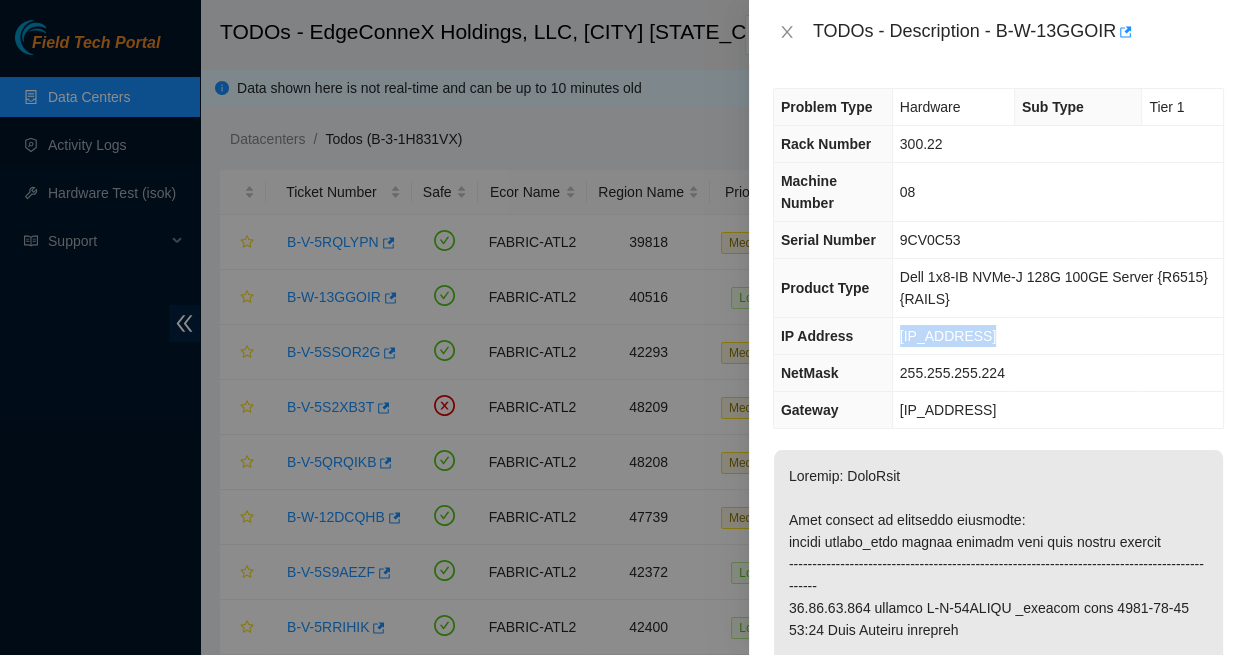 drag, startPoint x: 971, startPoint y: 307, endPoint x: 889, endPoint y: 304, distance: 82.05486 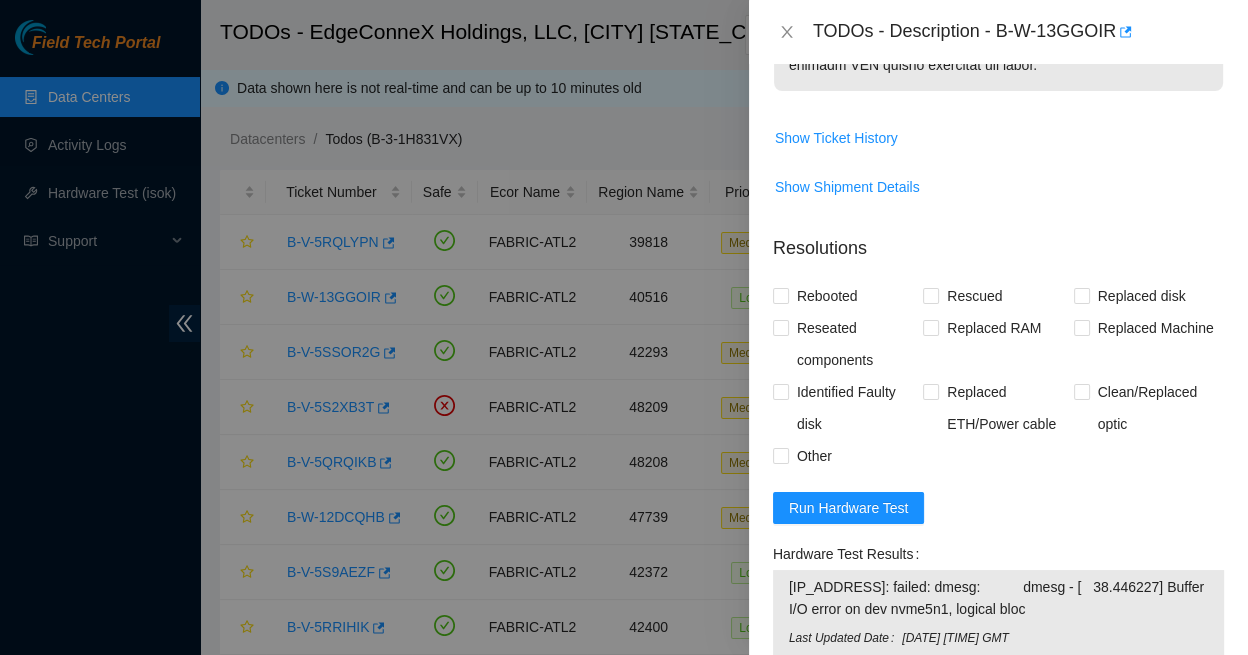 scroll, scrollTop: 1508, scrollLeft: 0, axis: vertical 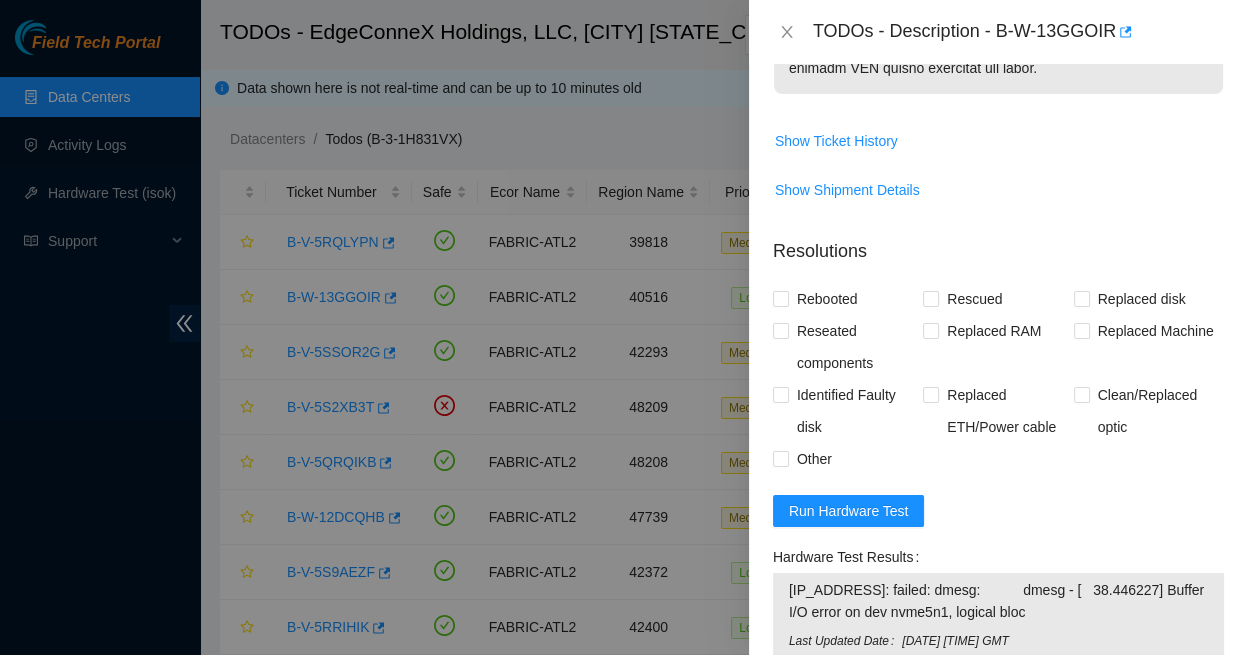 click on "Comment" at bounding box center (998, 834) 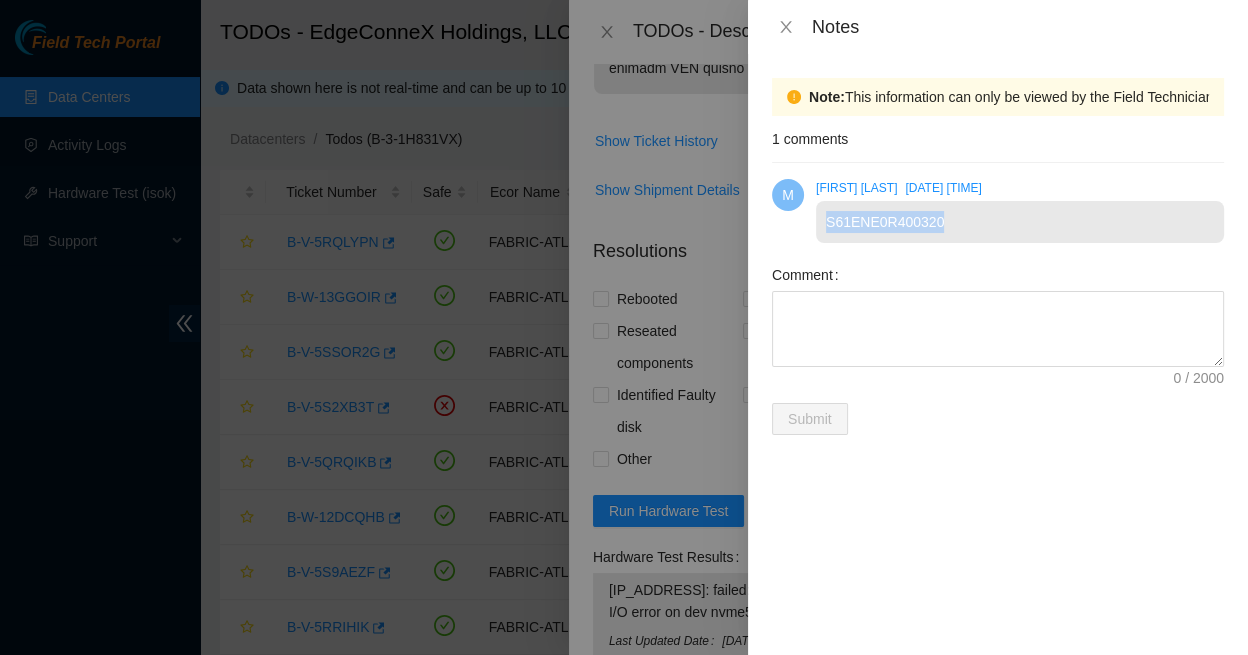 drag, startPoint x: 931, startPoint y: 206, endPoint x: 822, endPoint y: 206, distance: 109 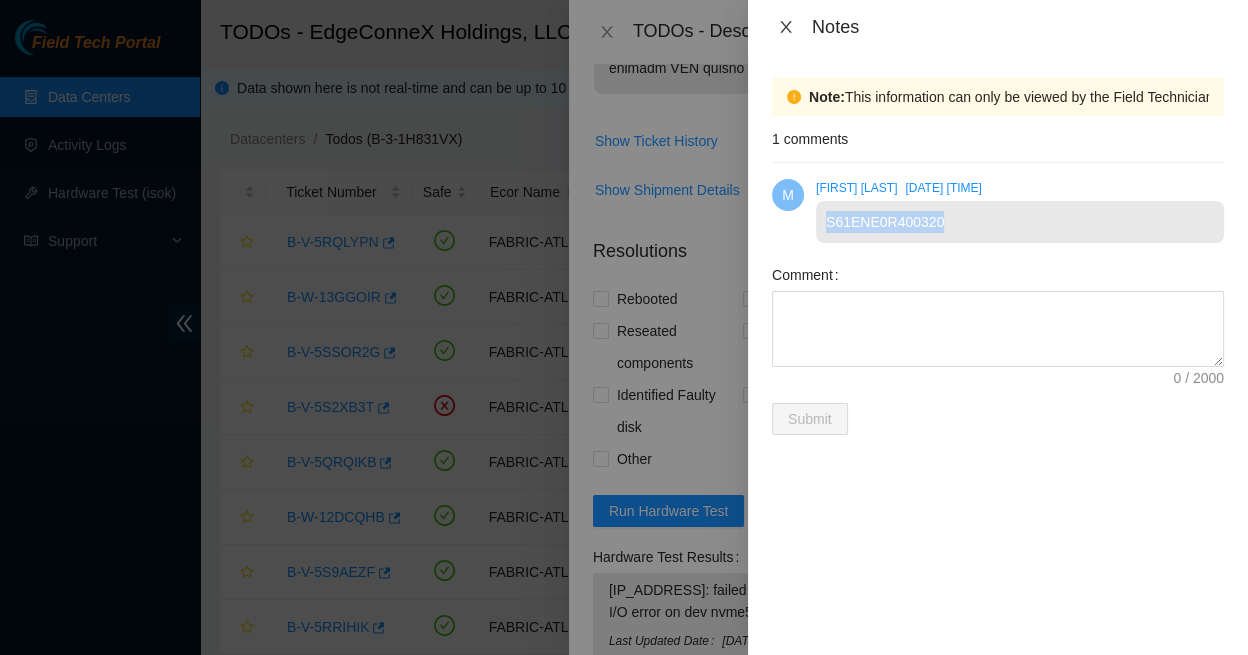 click 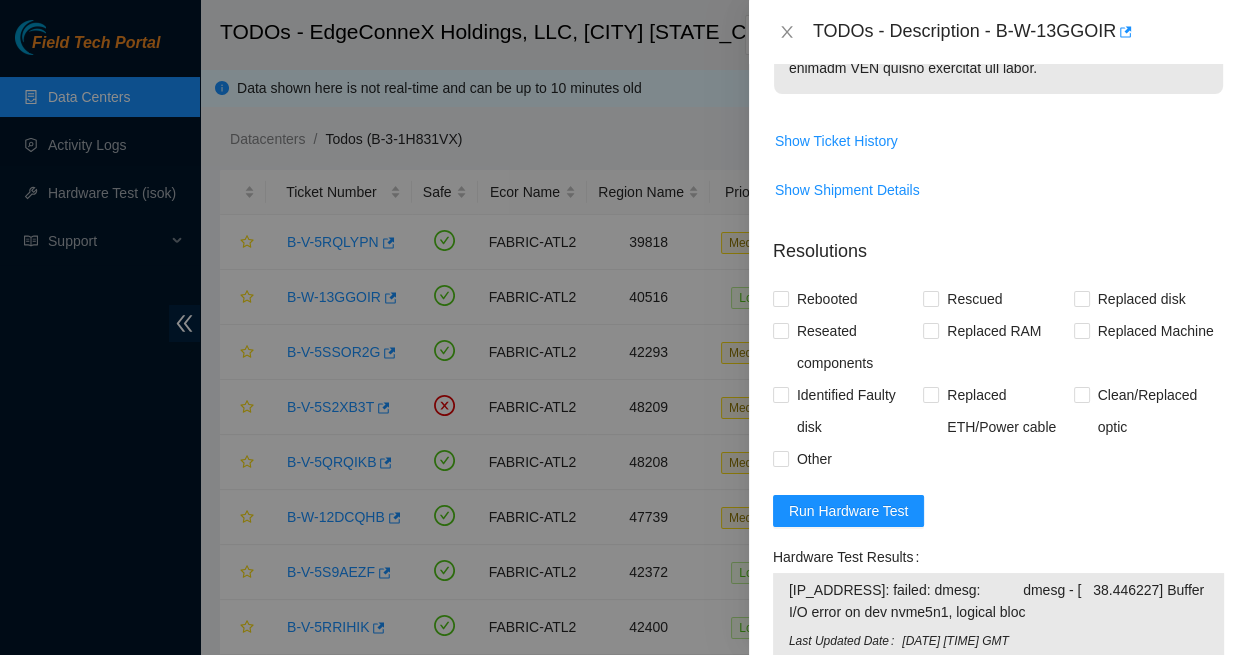 click on "Replaced faulty HDD S#
with new HDD S#
Rescued with latest version -
IPed the server -
Ran isok - 23.63.23.203 :   passed: ok" at bounding box center (998, 852) 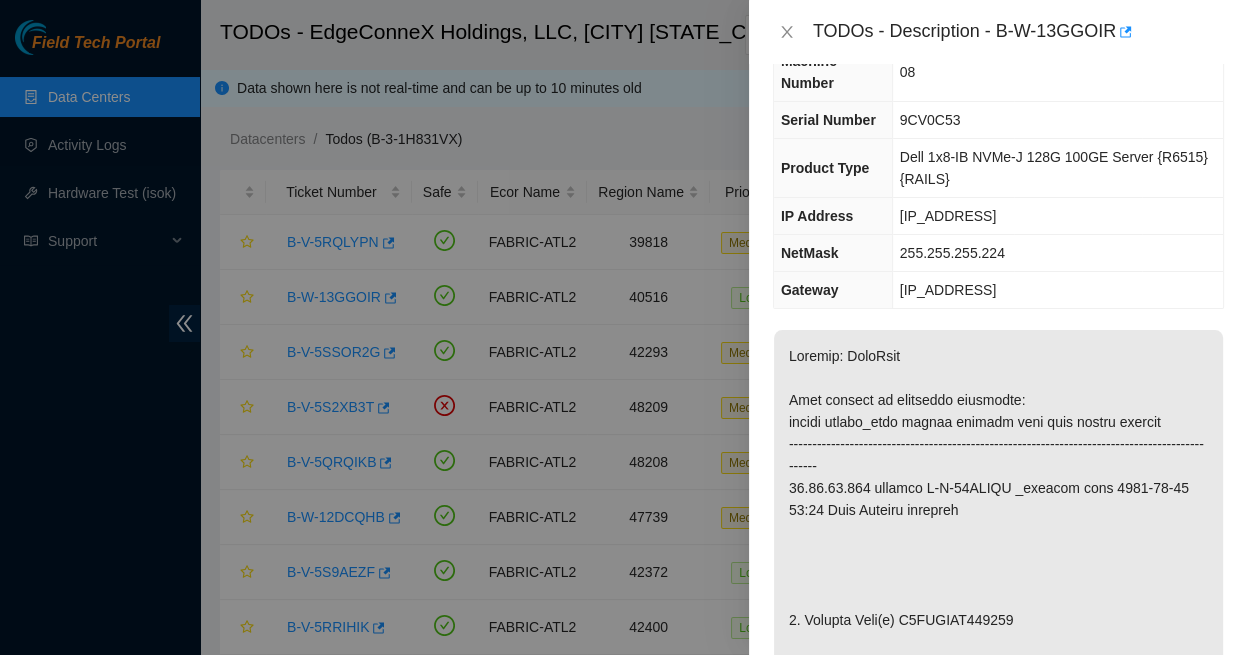 scroll, scrollTop: 162, scrollLeft: 0, axis: vertical 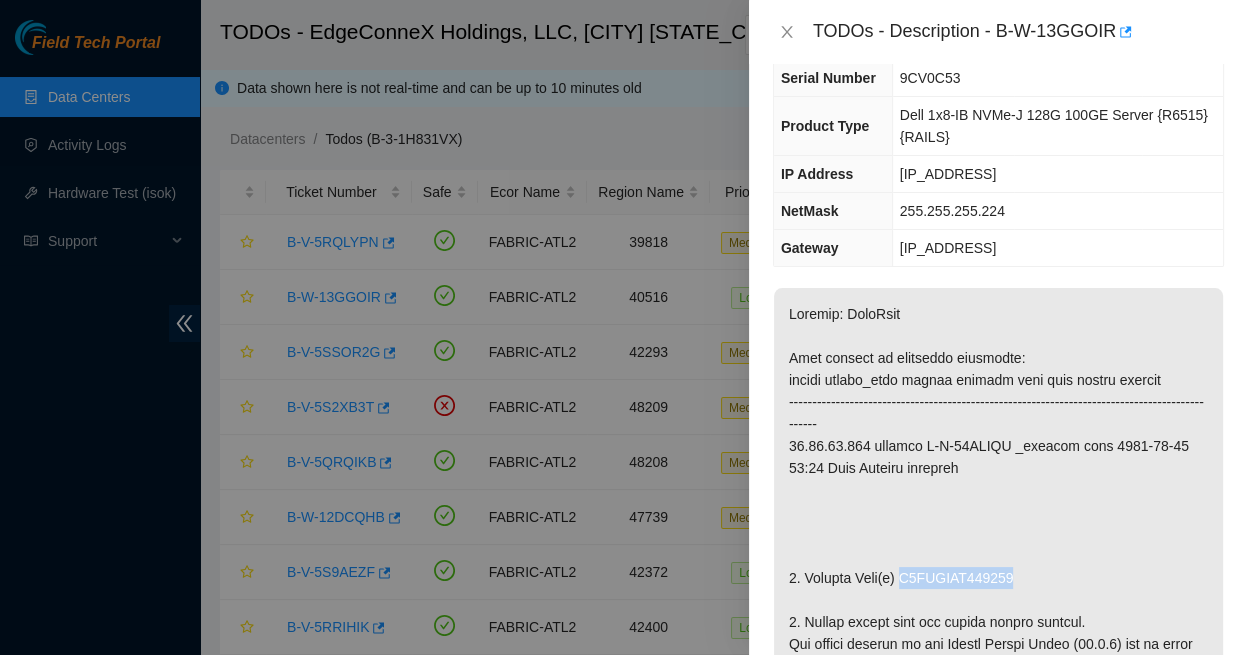 drag, startPoint x: 890, startPoint y: 494, endPoint x: 1001, endPoint y: 498, distance: 111.07205 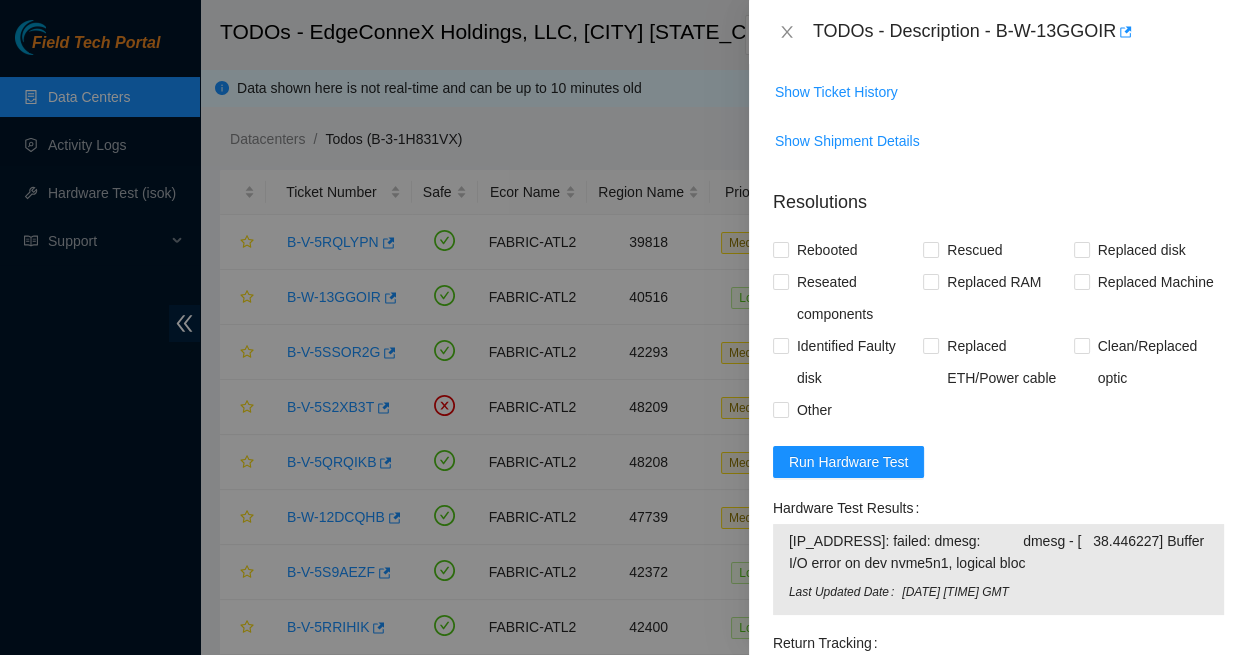 scroll, scrollTop: 1556, scrollLeft: 0, axis: vertical 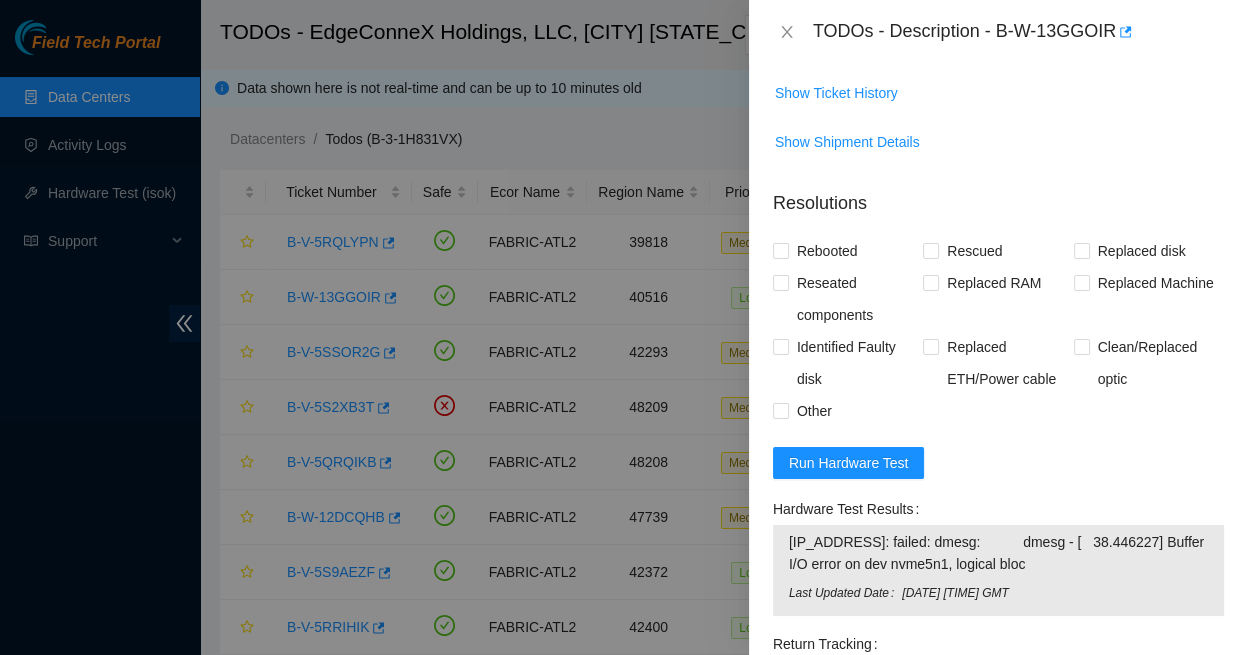 click on "Replaced faulty HDD S#
with new HDD S#S61ENE0R400320
Rescued with latest version -
IPed the server -
Ran isok - 23.63.23.203 :   passed: ok" at bounding box center (998, 804) 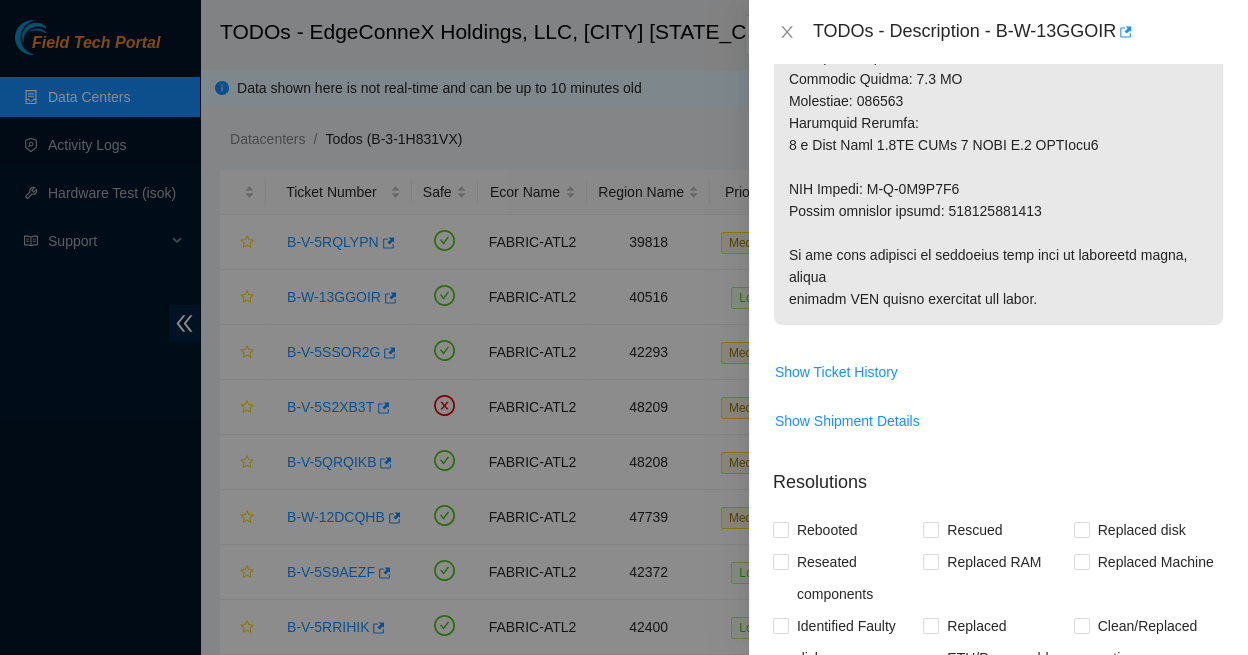 scroll, scrollTop: 1283, scrollLeft: 0, axis: vertical 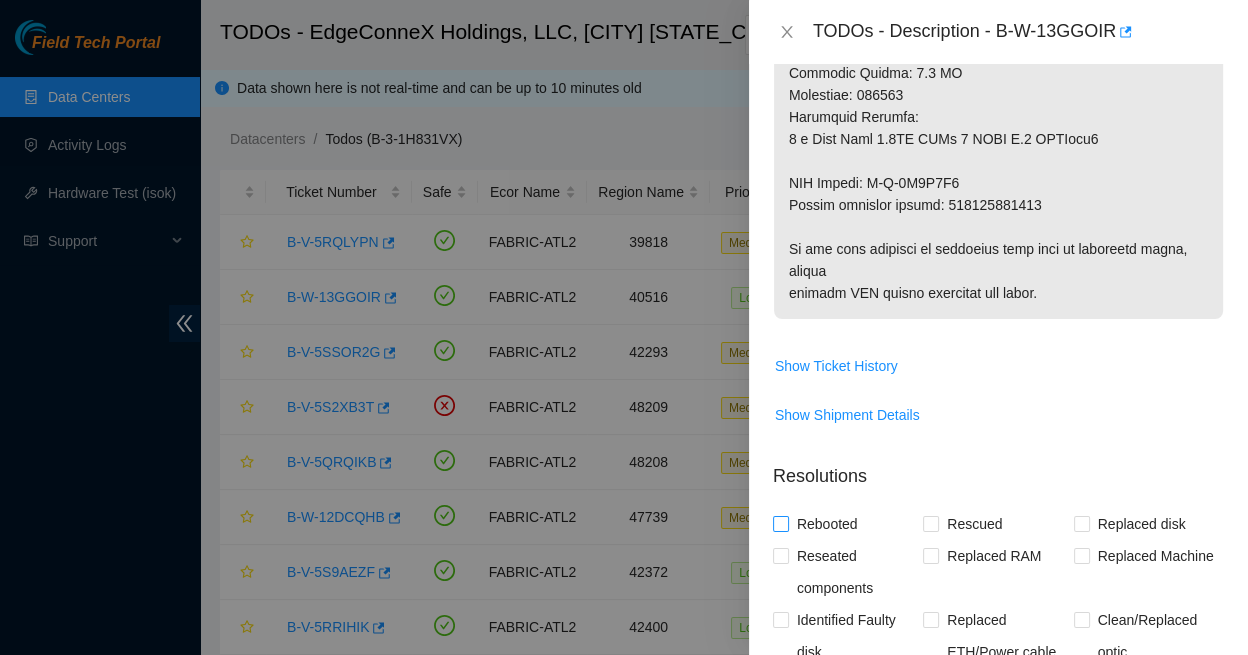 type on "Replaced faulty HDD S#S5CUNAUN504278
with new HDD S#S61ENE0R400320
Rescued with latest version -
IPed the server -
Ran isok - 23.63.23.203 :   passed: ok" 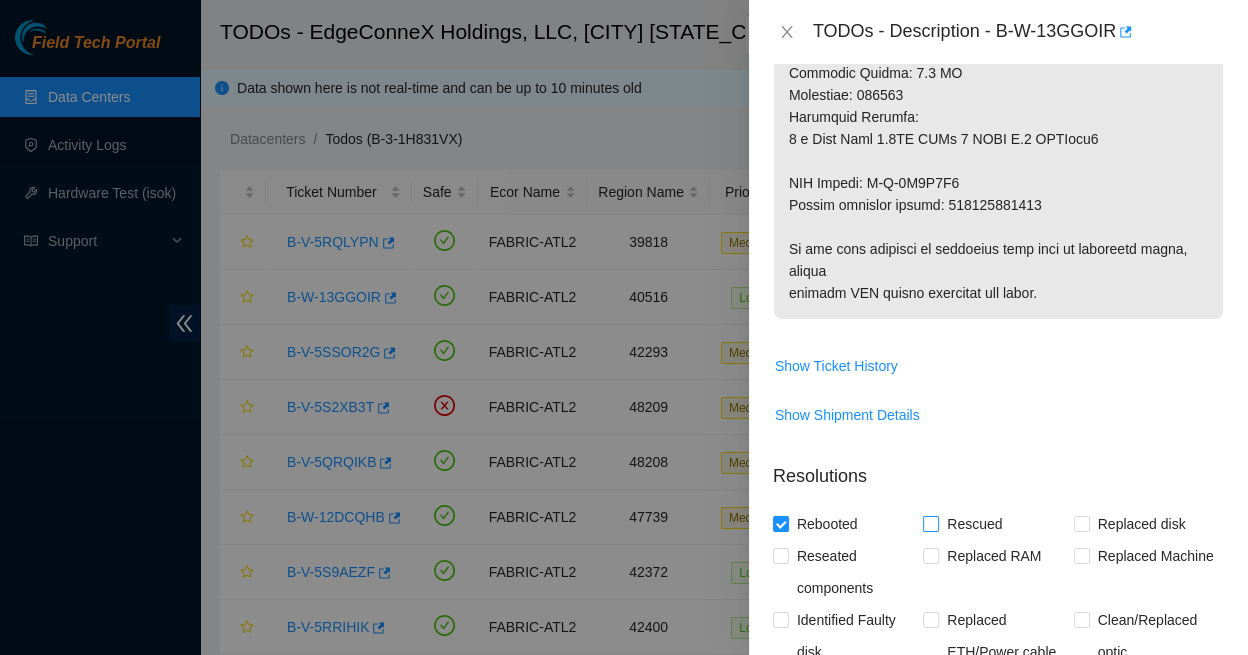 click on "Rescued" at bounding box center (930, 523) 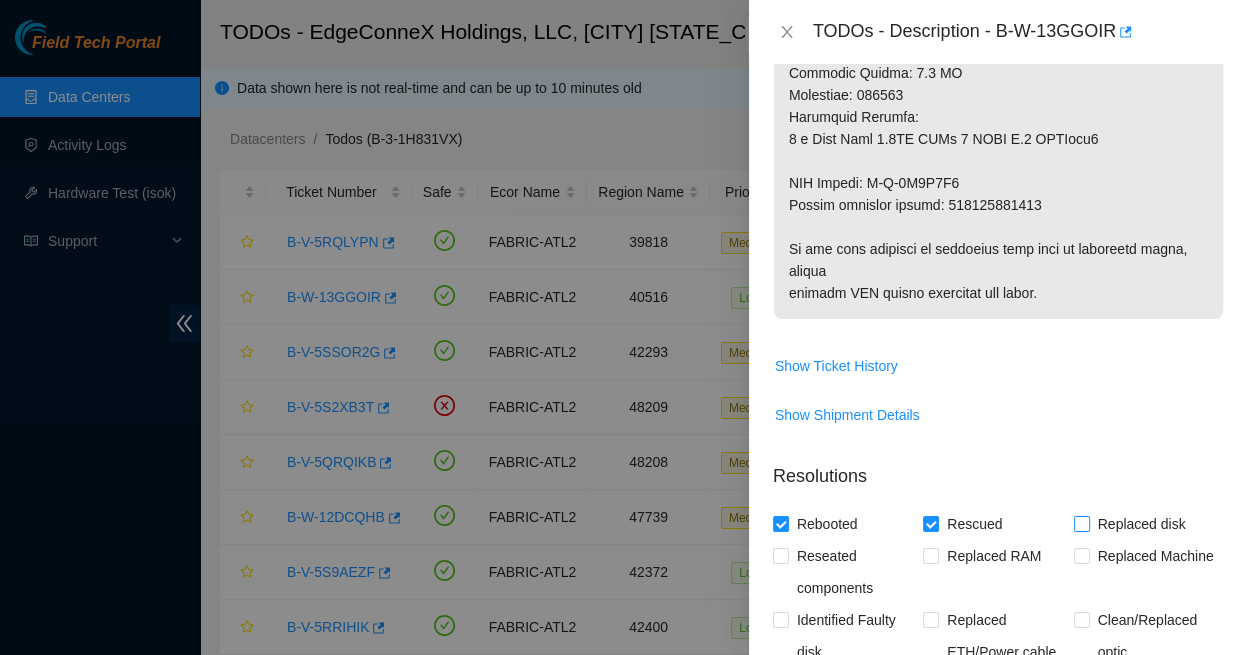 click on "Replaced disk" at bounding box center (1081, 523) 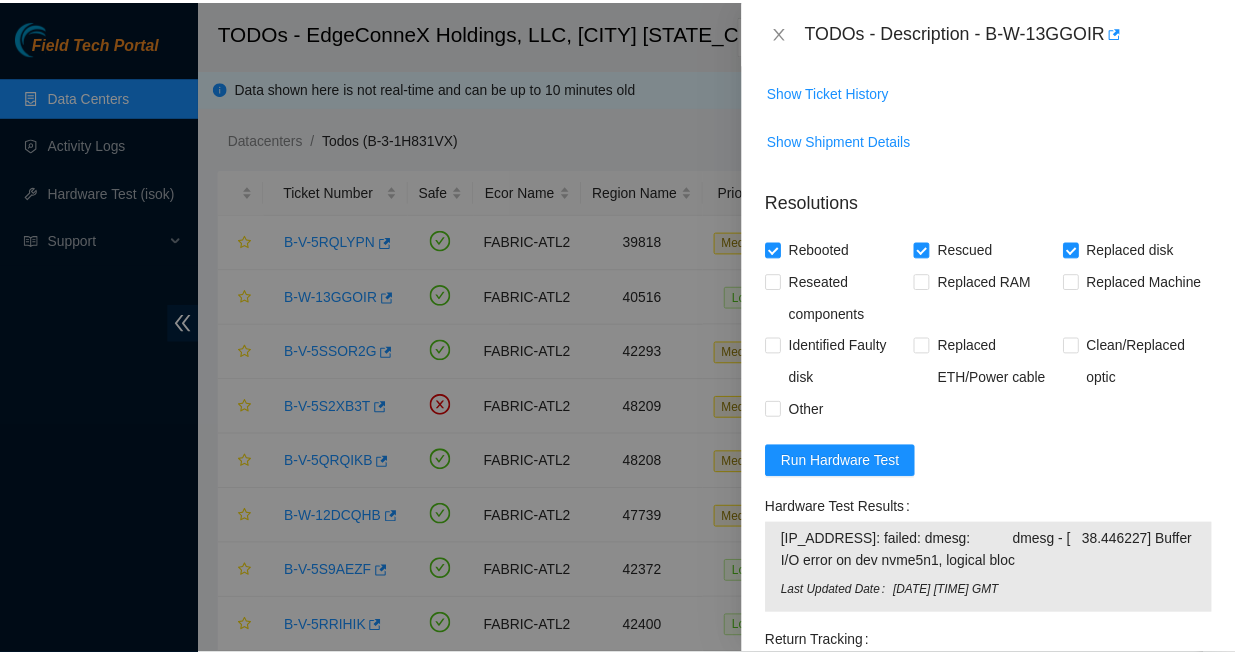 scroll, scrollTop: 1556, scrollLeft: 0, axis: vertical 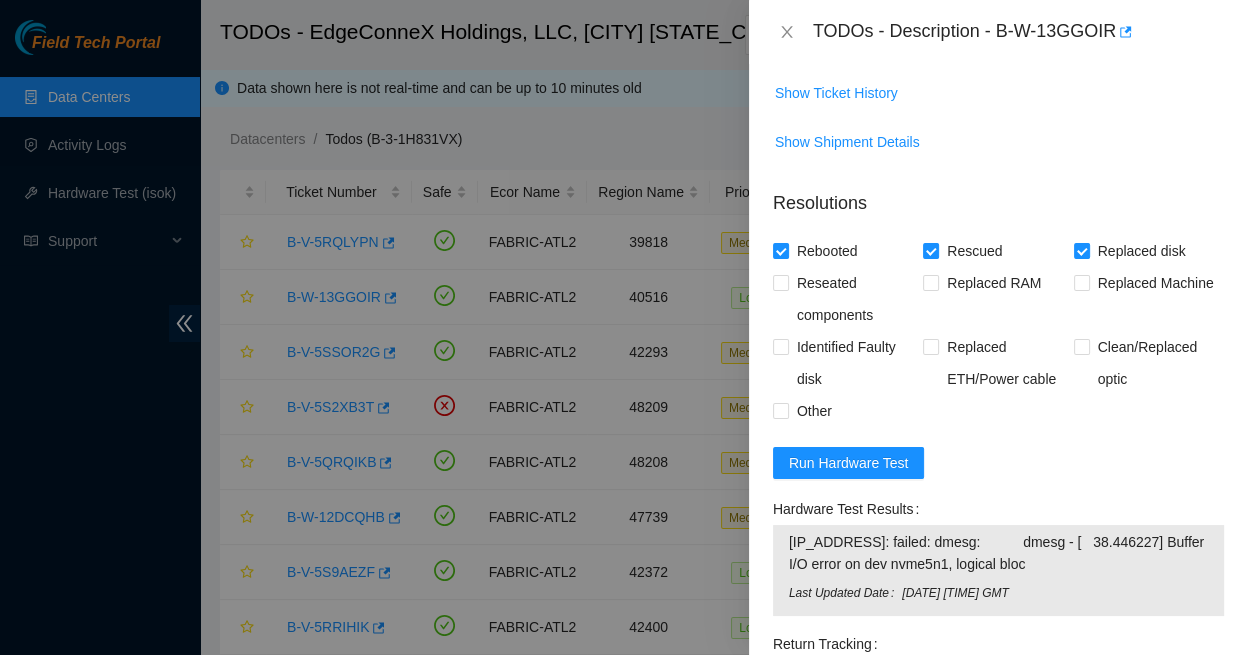 click on "Submit" at bounding box center [811, 912] 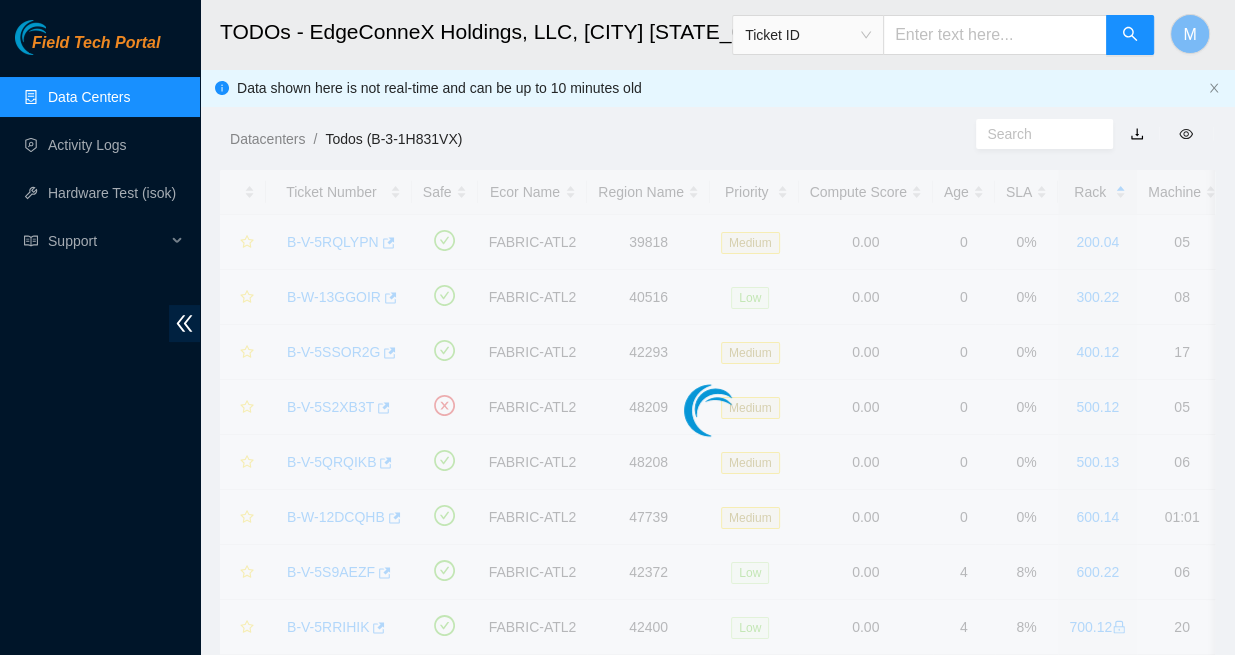 scroll, scrollTop: 378, scrollLeft: 0, axis: vertical 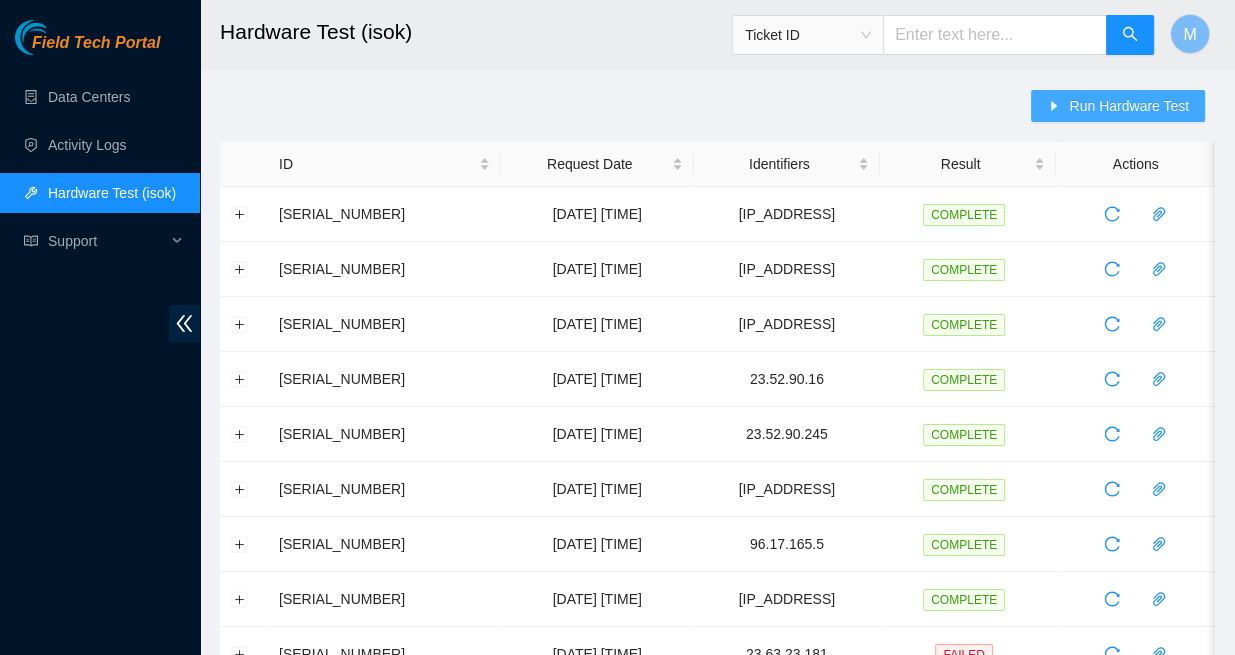 click on "Run Hardware Test" at bounding box center (1129, 106) 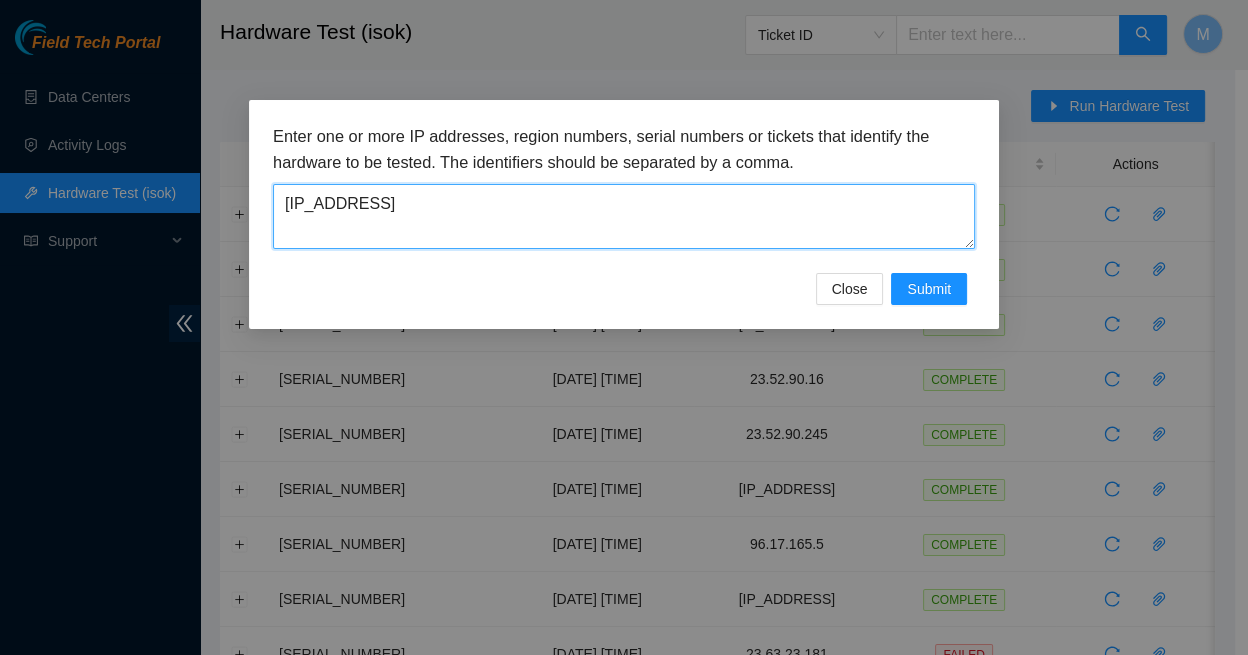 drag, startPoint x: 368, startPoint y: 197, endPoint x: 273, endPoint y: 194, distance: 95.047356 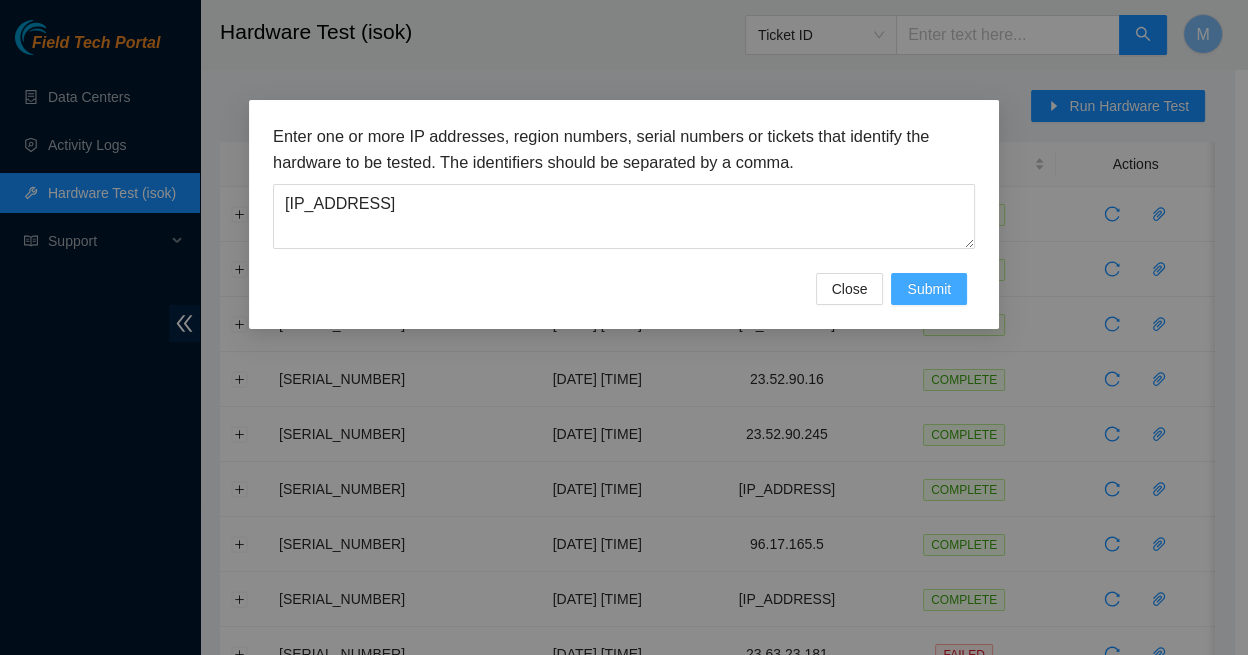 click on "Submit" at bounding box center (929, 289) 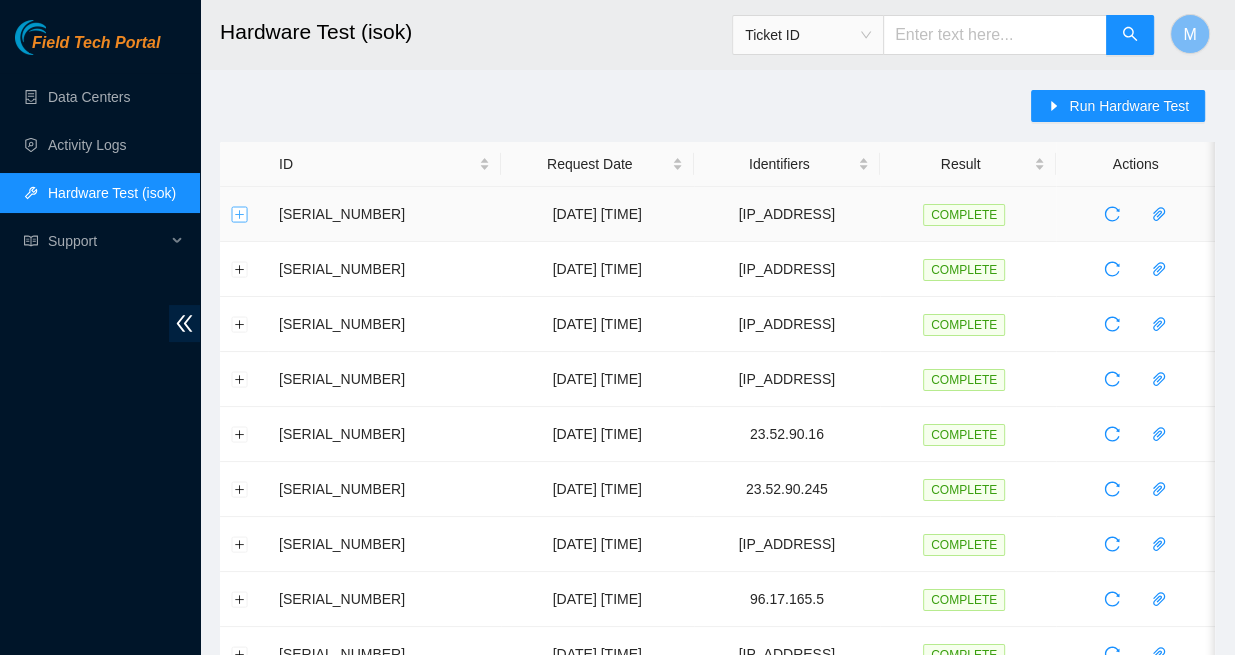 click at bounding box center [240, 214] 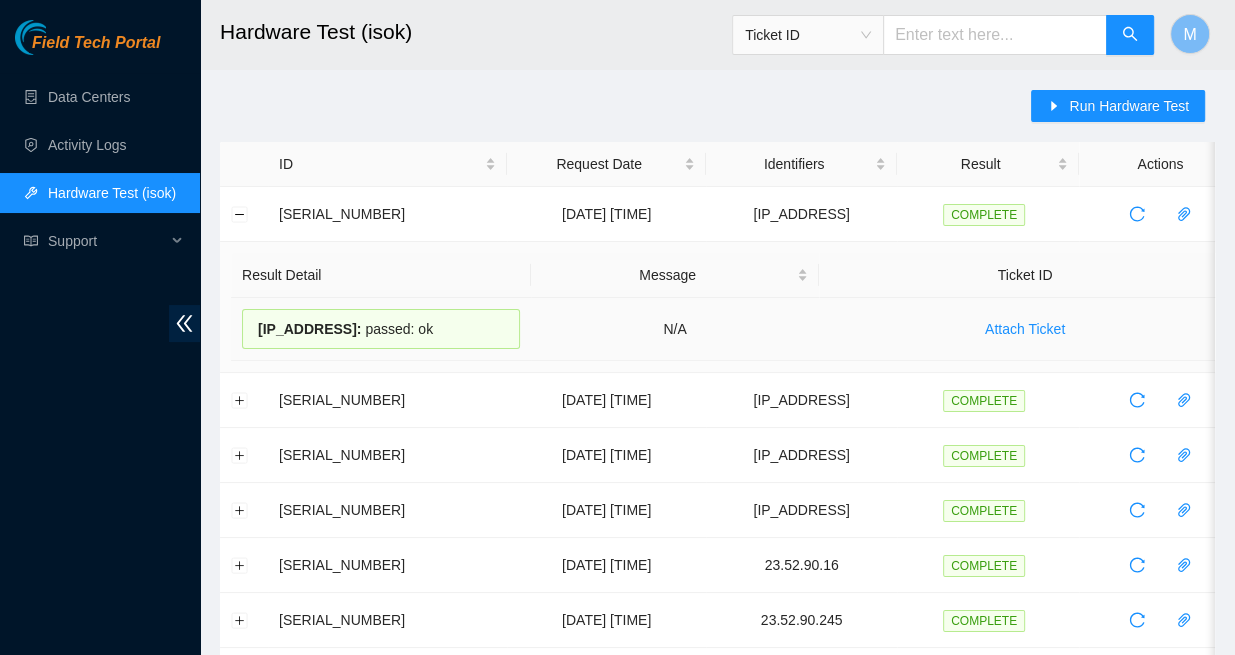 drag, startPoint x: 417, startPoint y: 319, endPoint x: 262, endPoint y: 309, distance: 155.32225 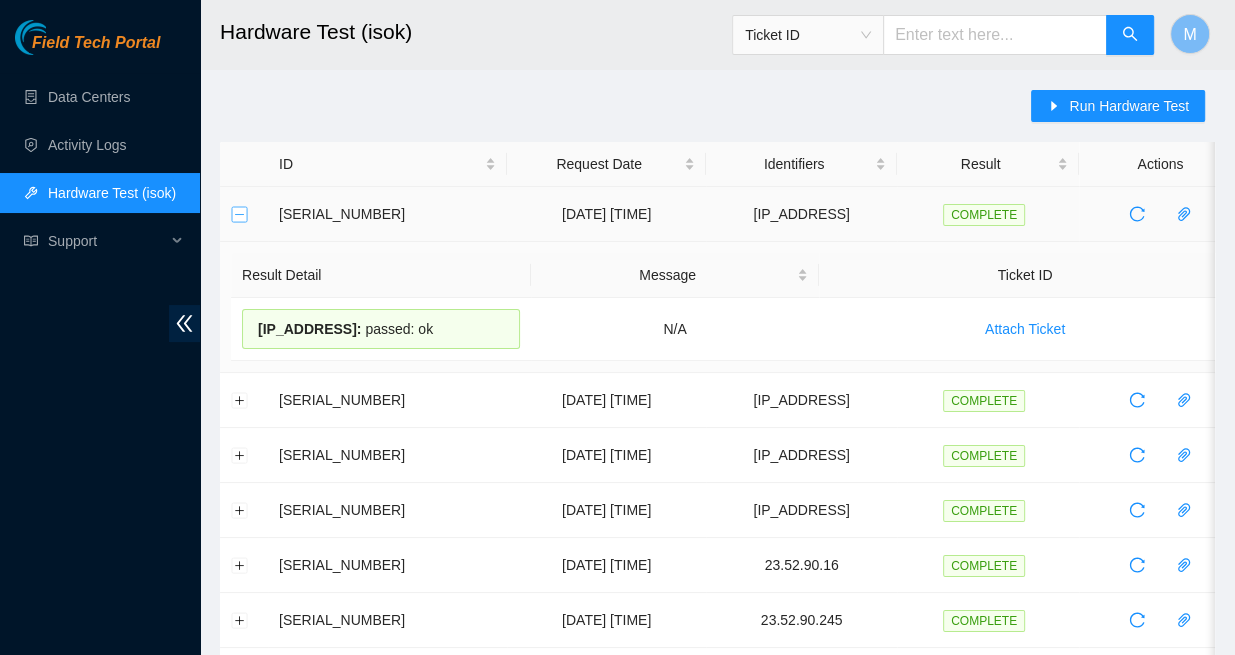 click at bounding box center (240, 214) 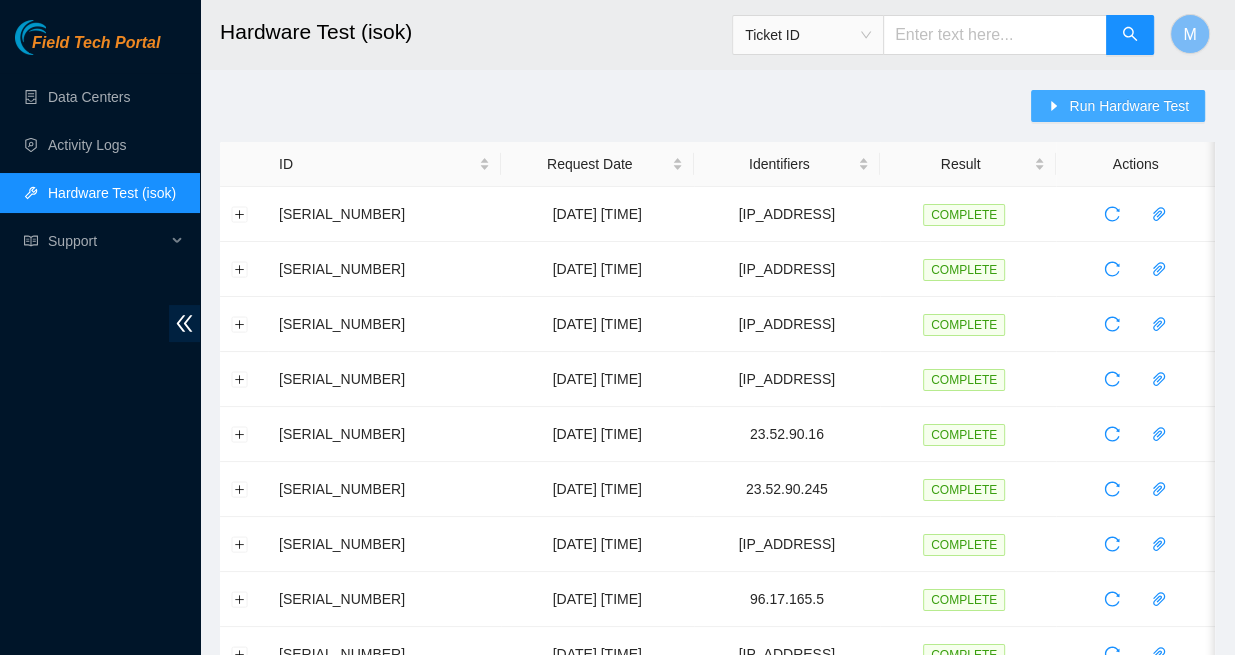click on "Run Hardware Test" at bounding box center [1129, 106] 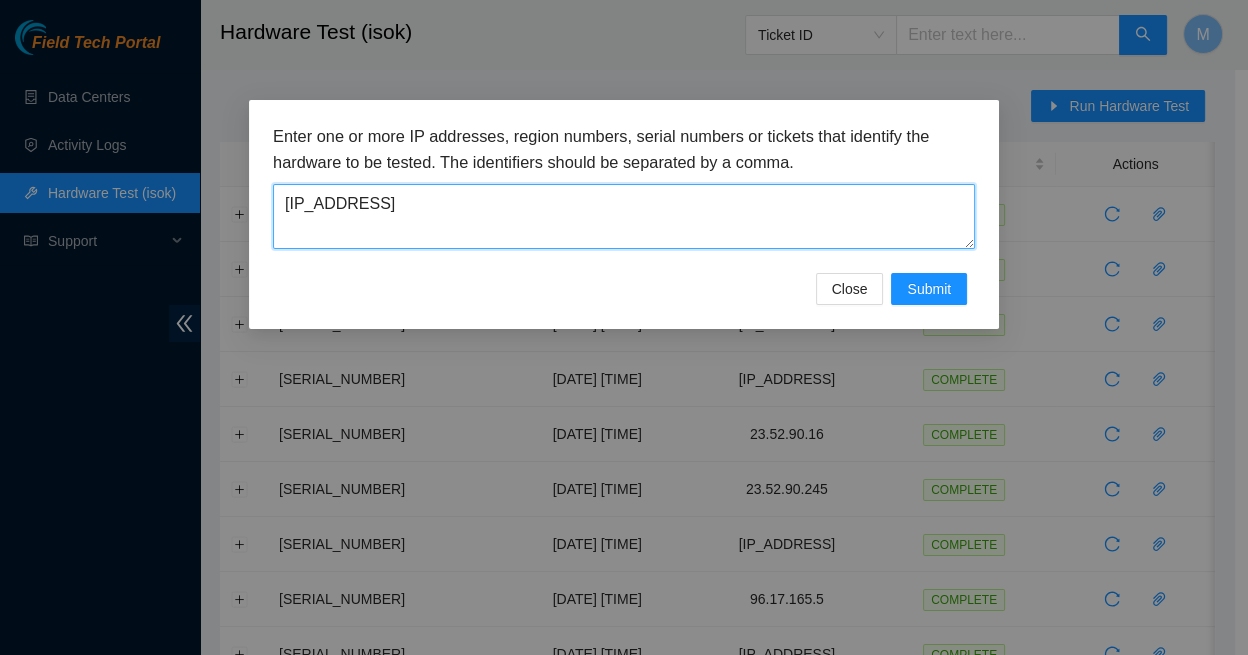 drag, startPoint x: 372, startPoint y: 191, endPoint x: 274, endPoint y: 186, distance: 98.12747 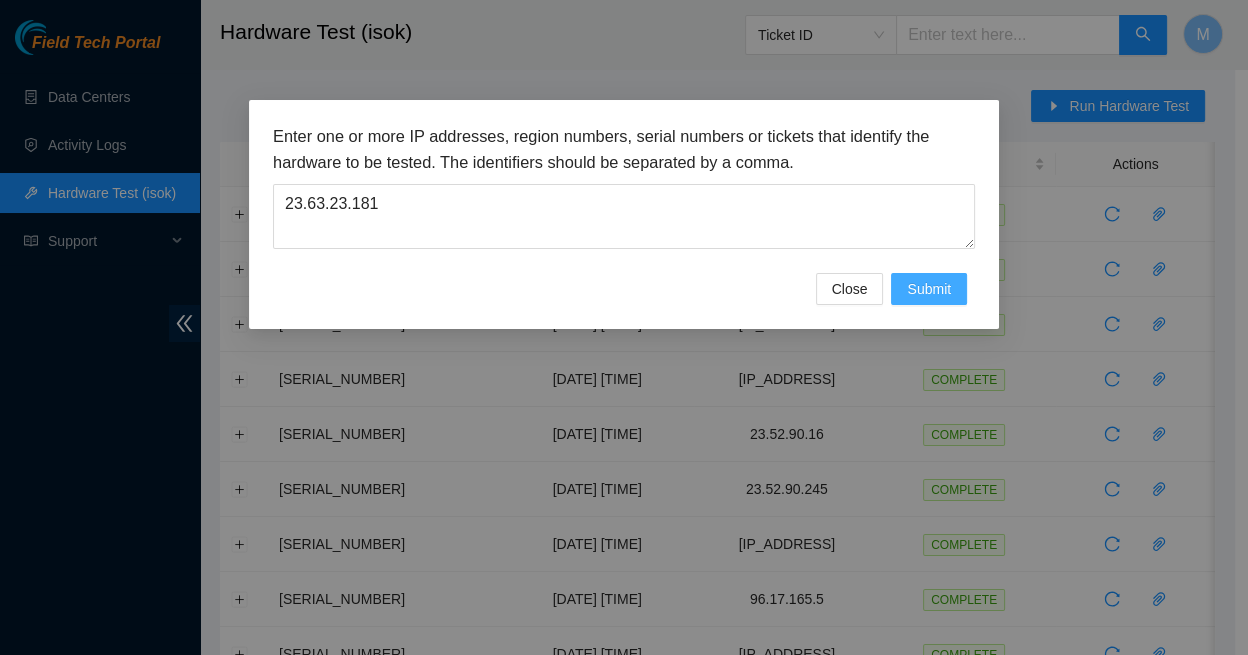 click on "Submit" at bounding box center [929, 289] 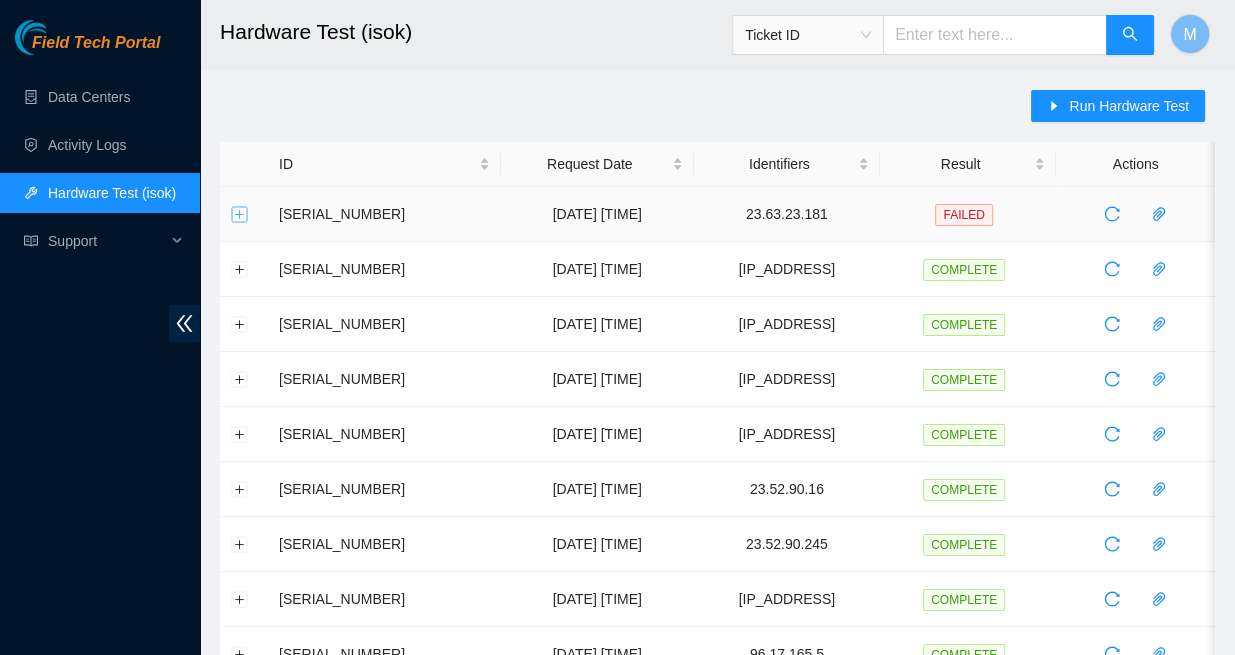 click at bounding box center [240, 214] 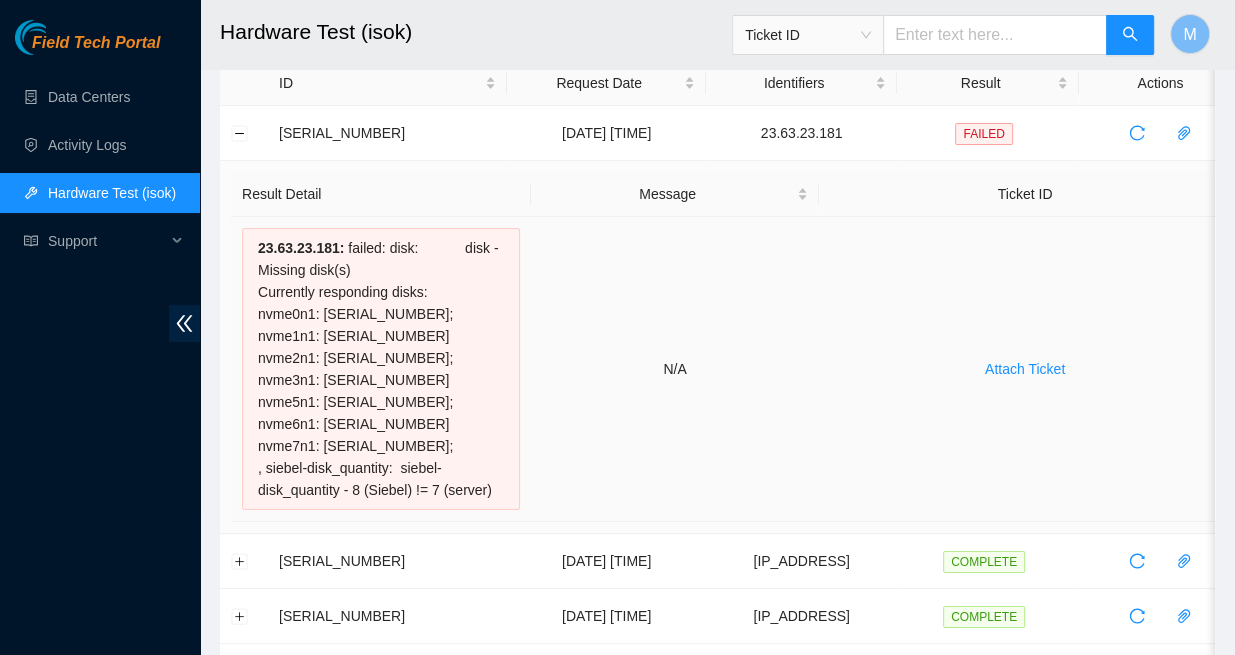 scroll, scrollTop: 83, scrollLeft: 0, axis: vertical 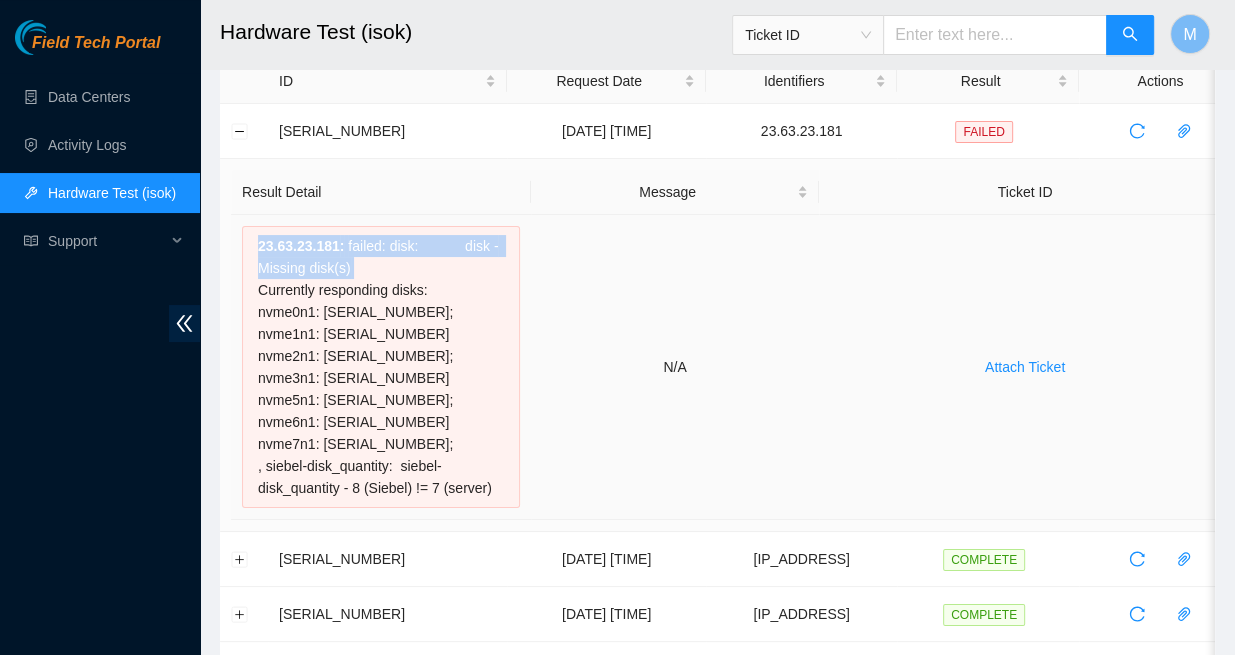 drag, startPoint x: 252, startPoint y: 234, endPoint x: 484, endPoint y: 250, distance: 232.55107 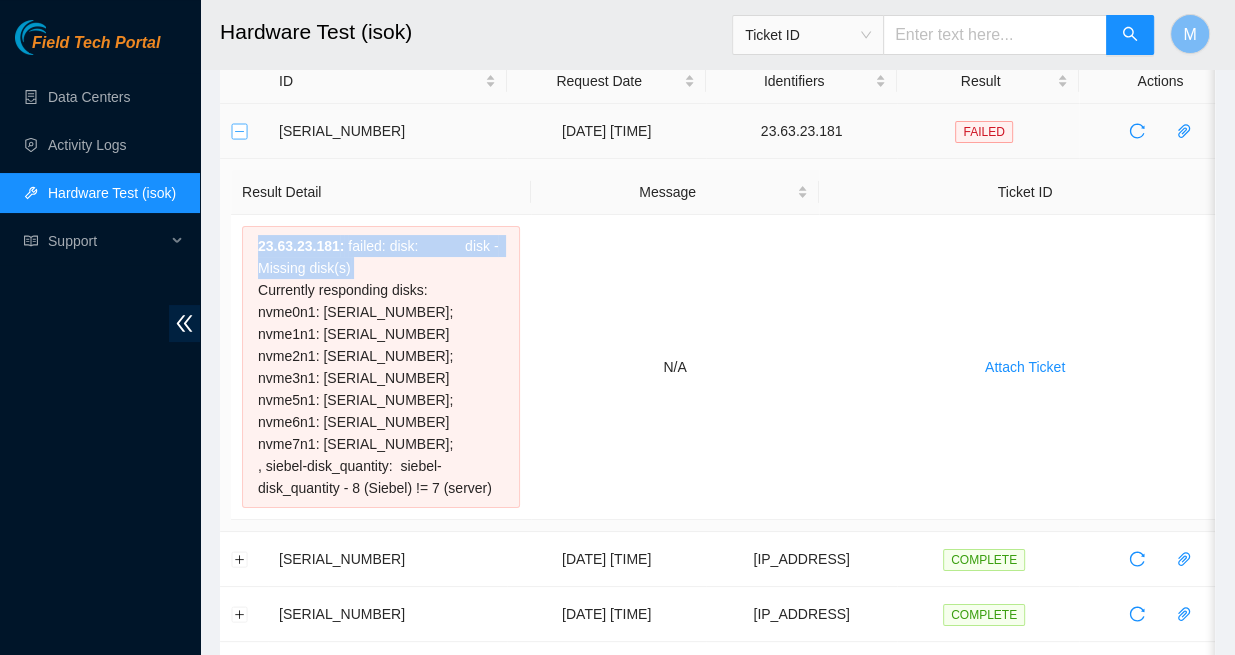 click at bounding box center (240, 131) 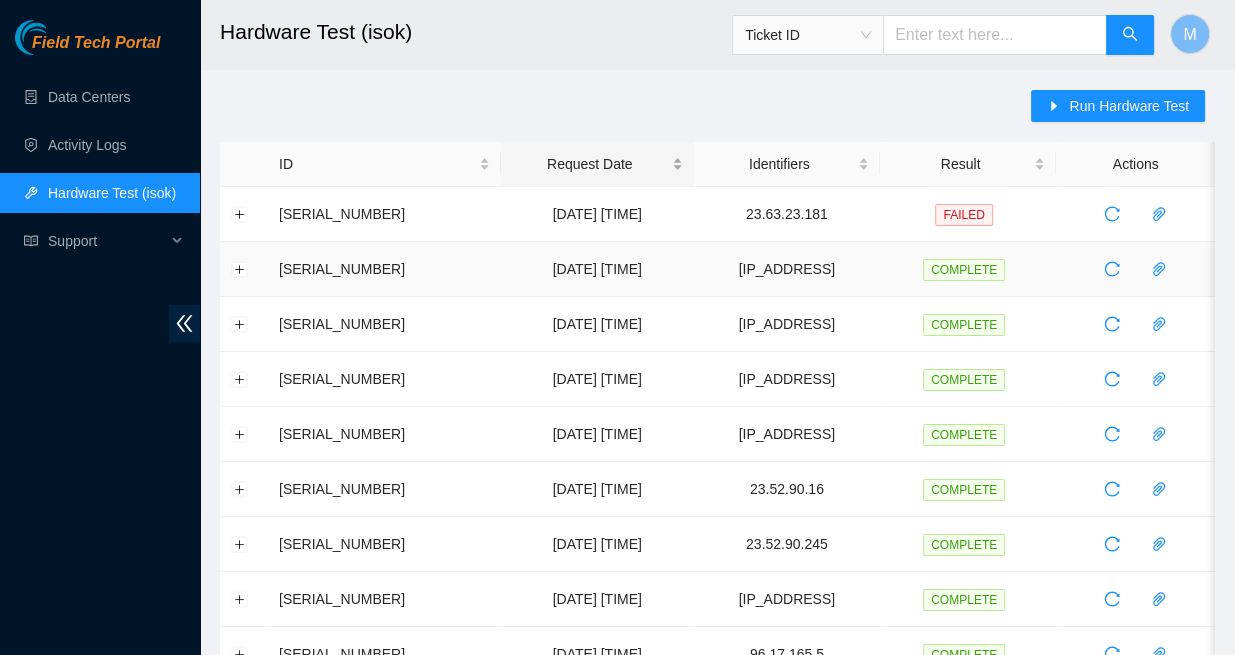 scroll, scrollTop: 0, scrollLeft: 0, axis: both 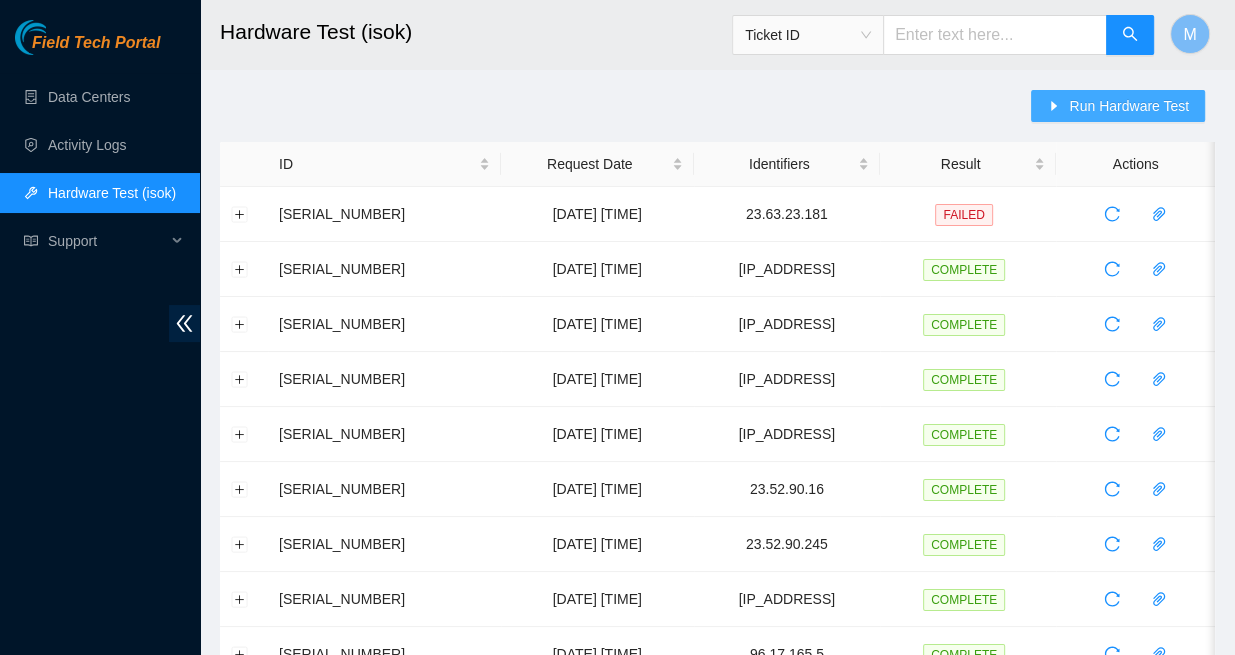 click on "Run Hardware Test" at bounding box center (1129, 106) 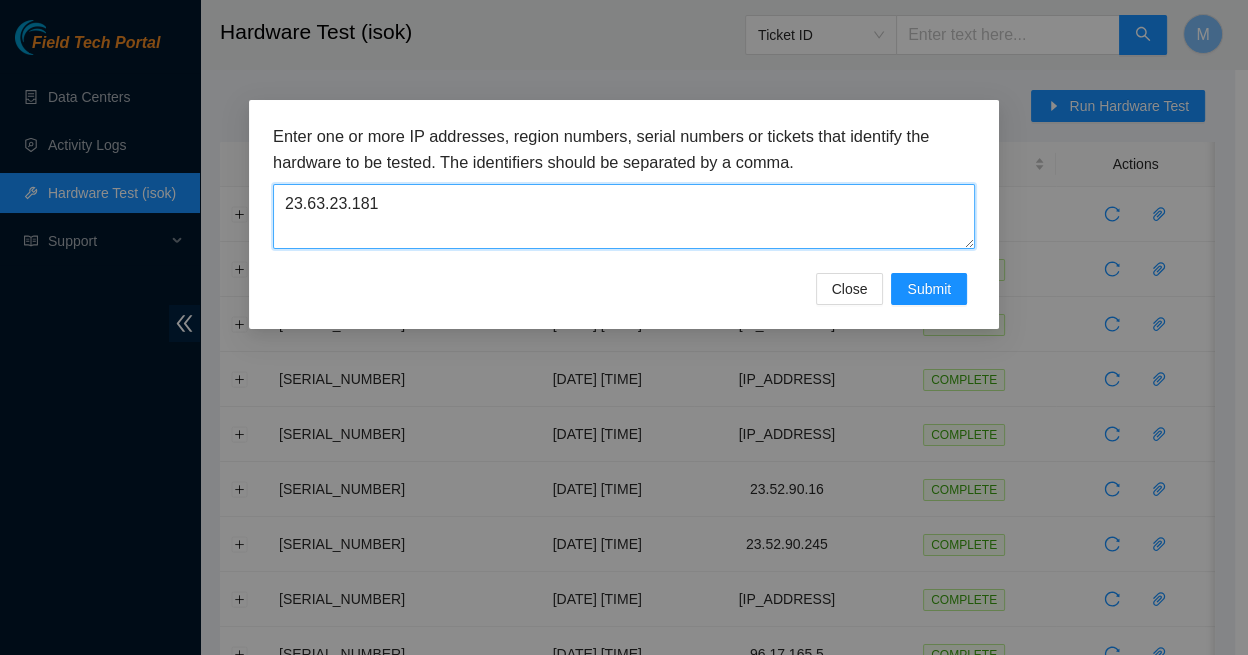 drag, startPoint x: 373, startPoint y: 188, endPoint x: 265, endPoint y: 196, distance: 108.29589 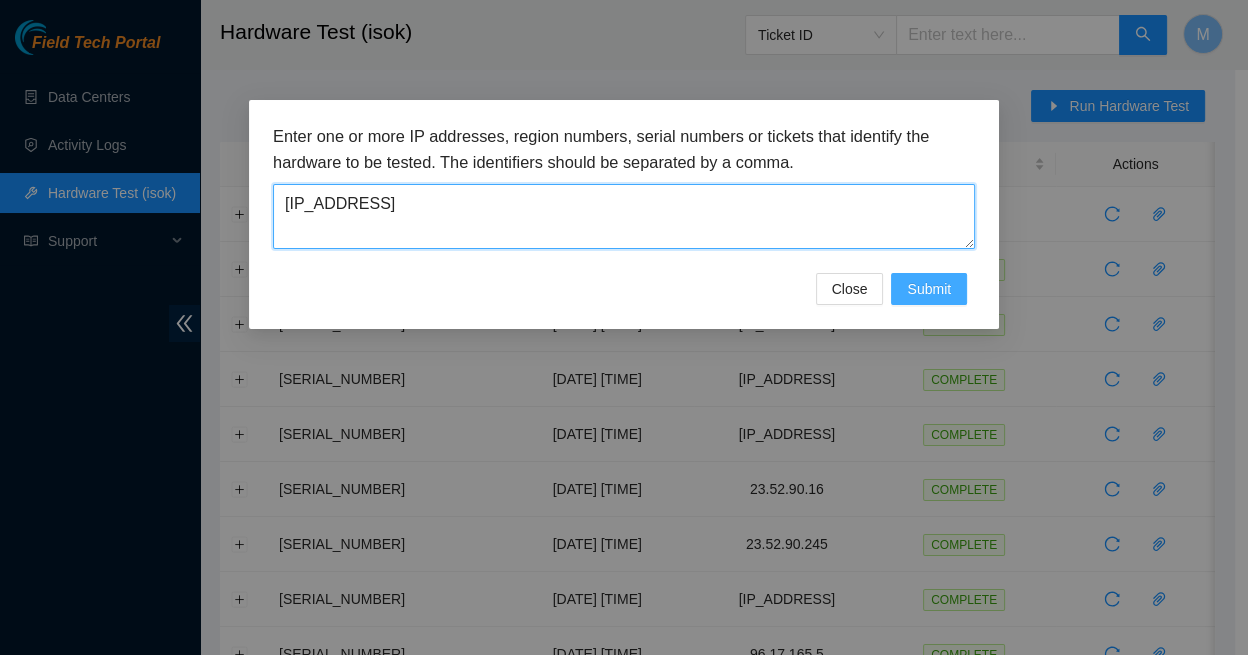 type on "[IP]" 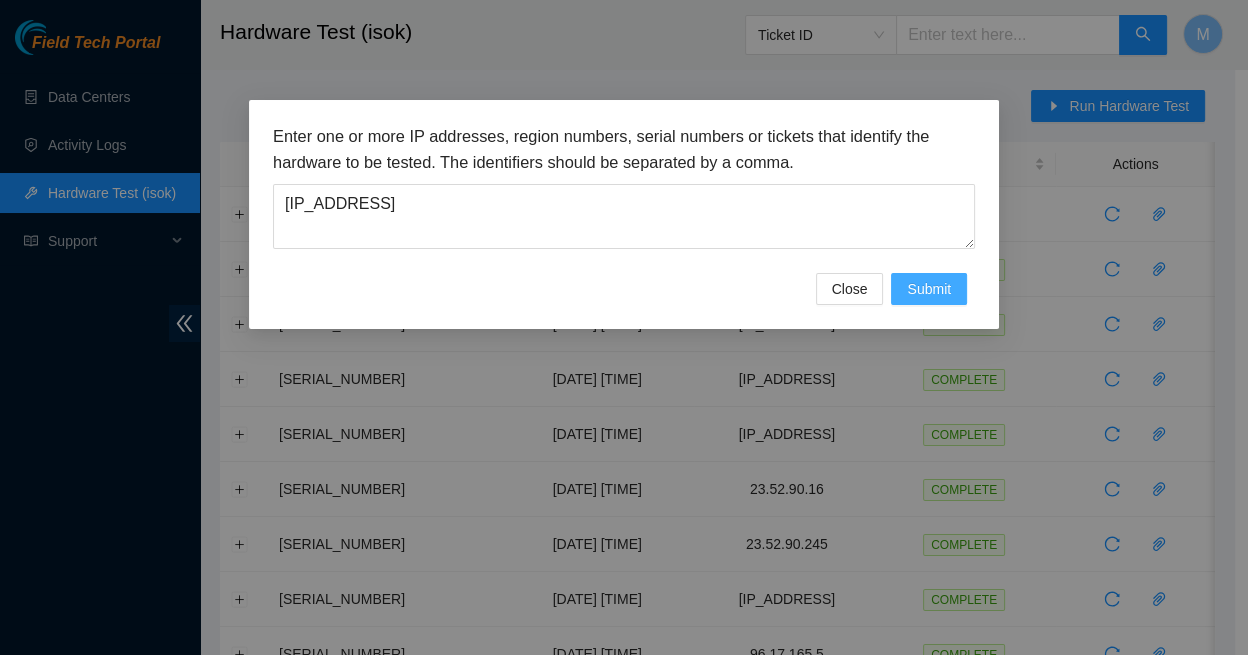 click on "Submit" at bounding box center [929, 289] 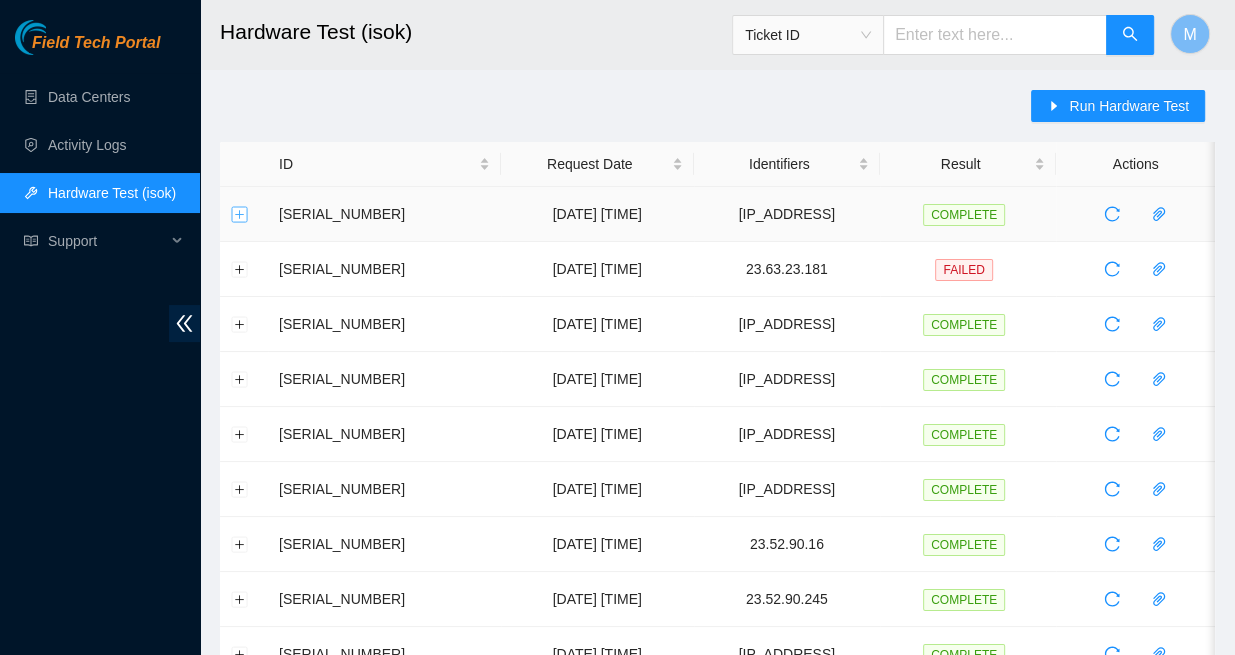 click at bounding box center (240, 214) 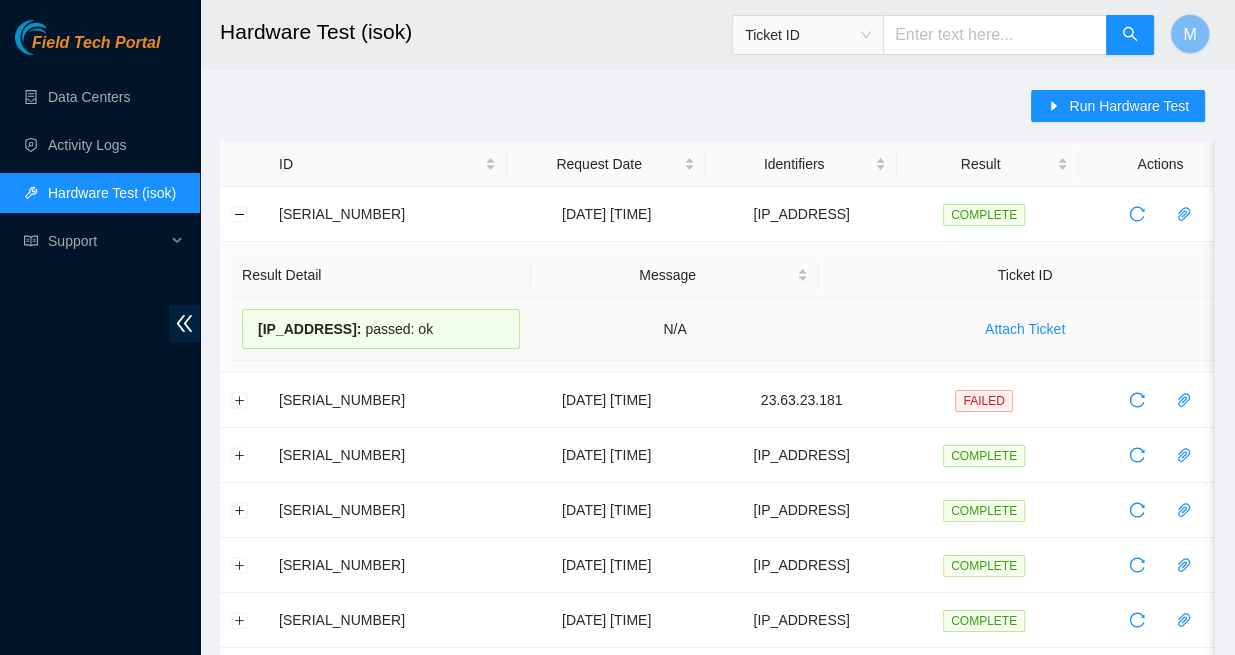 drag, startPoint x: 418, startPoint y: 320, endPoint x: 253, endPoint y: 318, distance: 165.01212 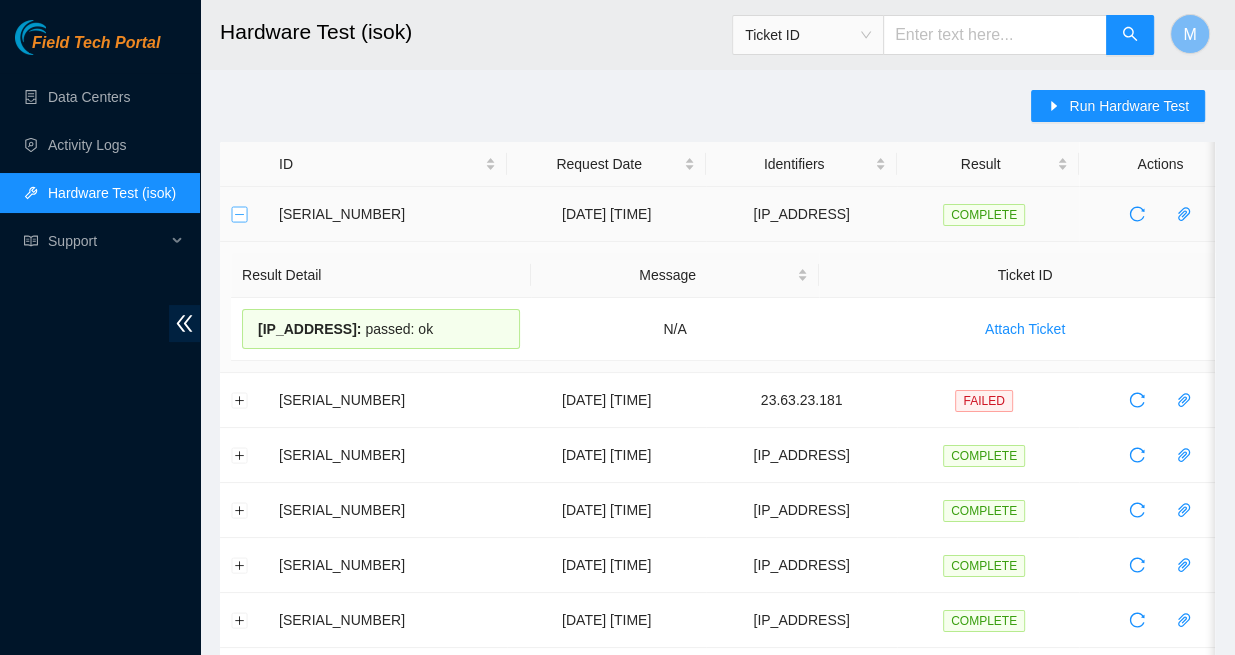 click at bounding box center [240, 214] 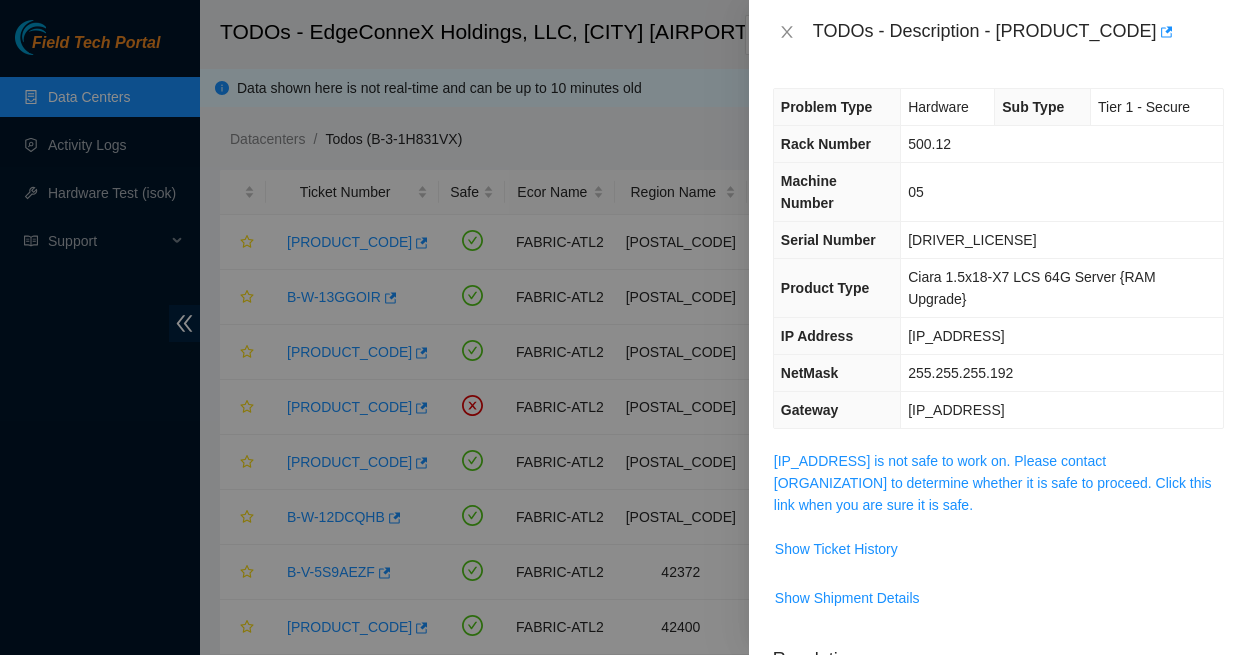 scroll, scrollTop: 0, scrollLeft: 0, axis: both 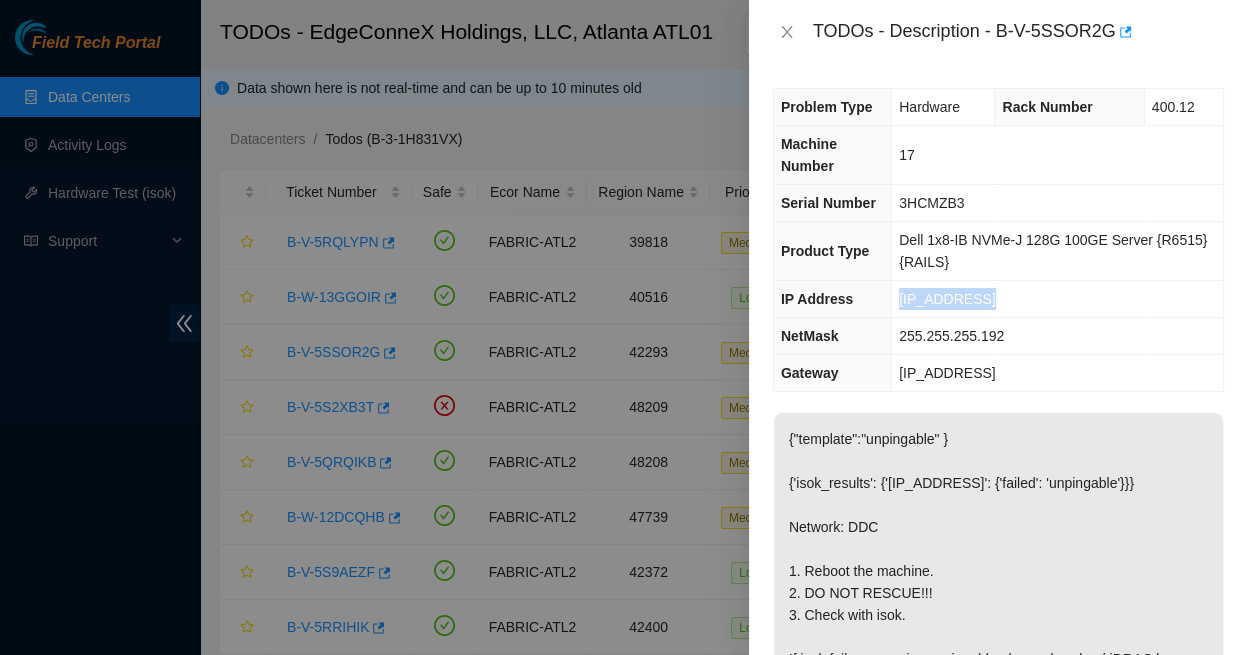 drag, startPoint x: 974, startPoint y: 273, endPoint x: 887, endPoint y: 272, distance: 87.005745 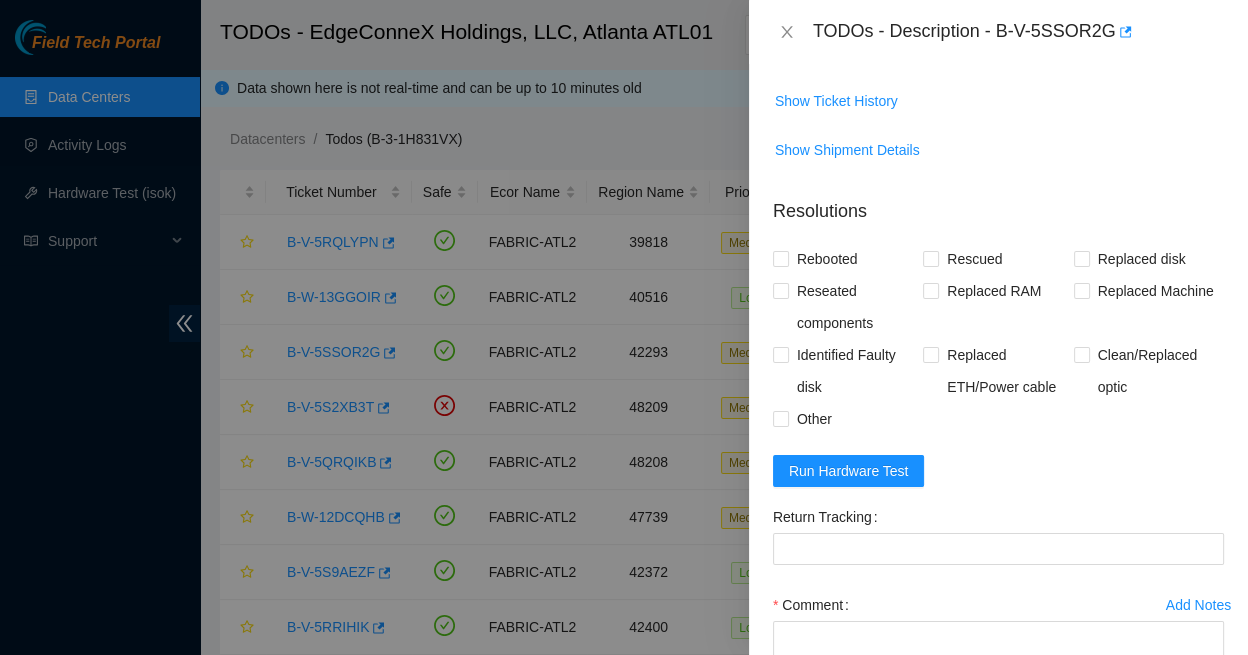 scroll, scrollTop: 675, scrollLeft: 0, axis: vertical 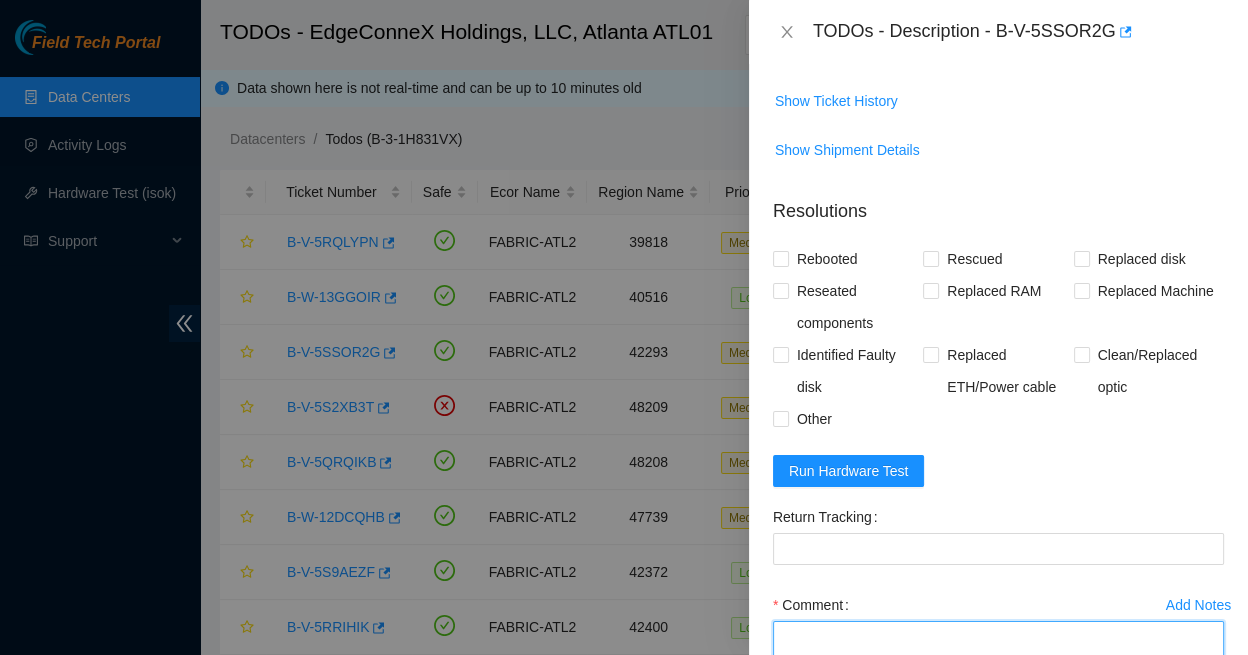 click on "Comment" at bounding box center [998, 659] 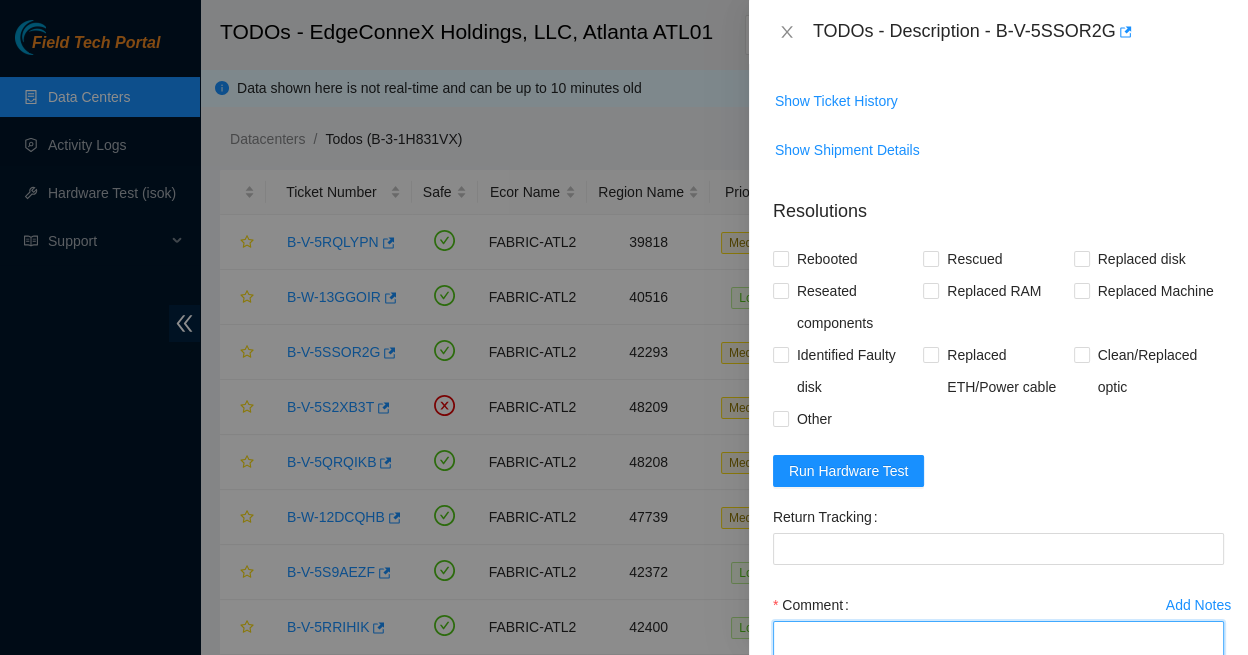 paste on "23.221.48.84 :   passed: ok" 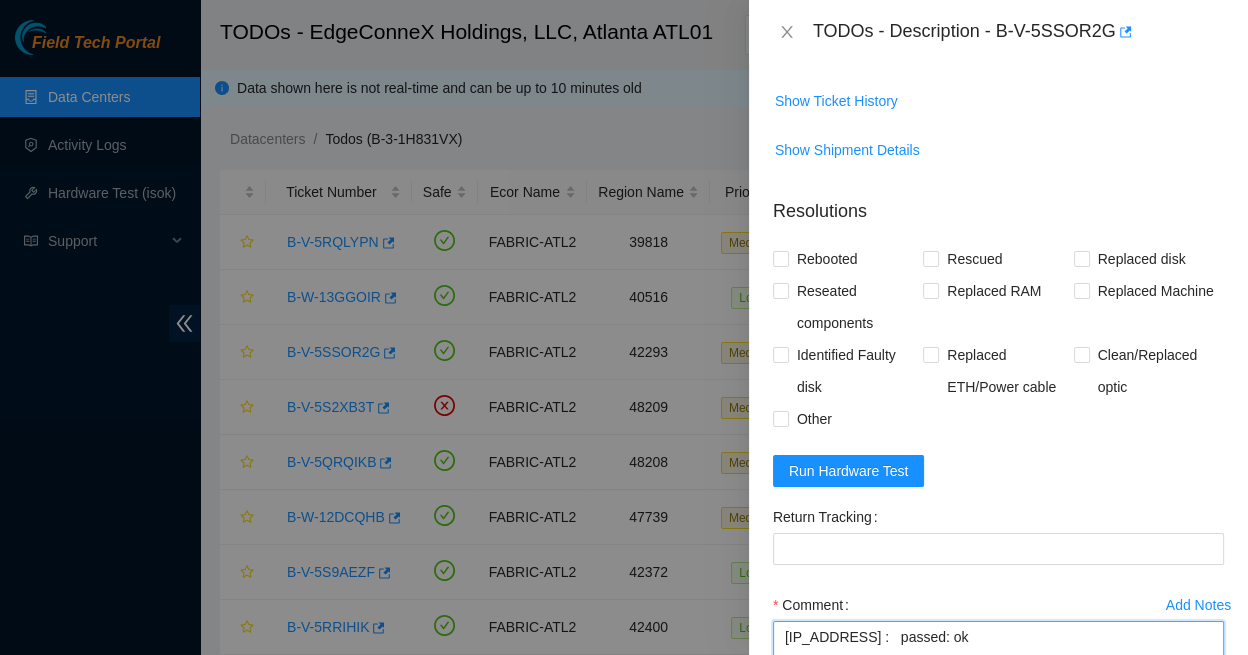 click on "23.221.48.84 :   passed: ok" at bounding box center (998, 659) 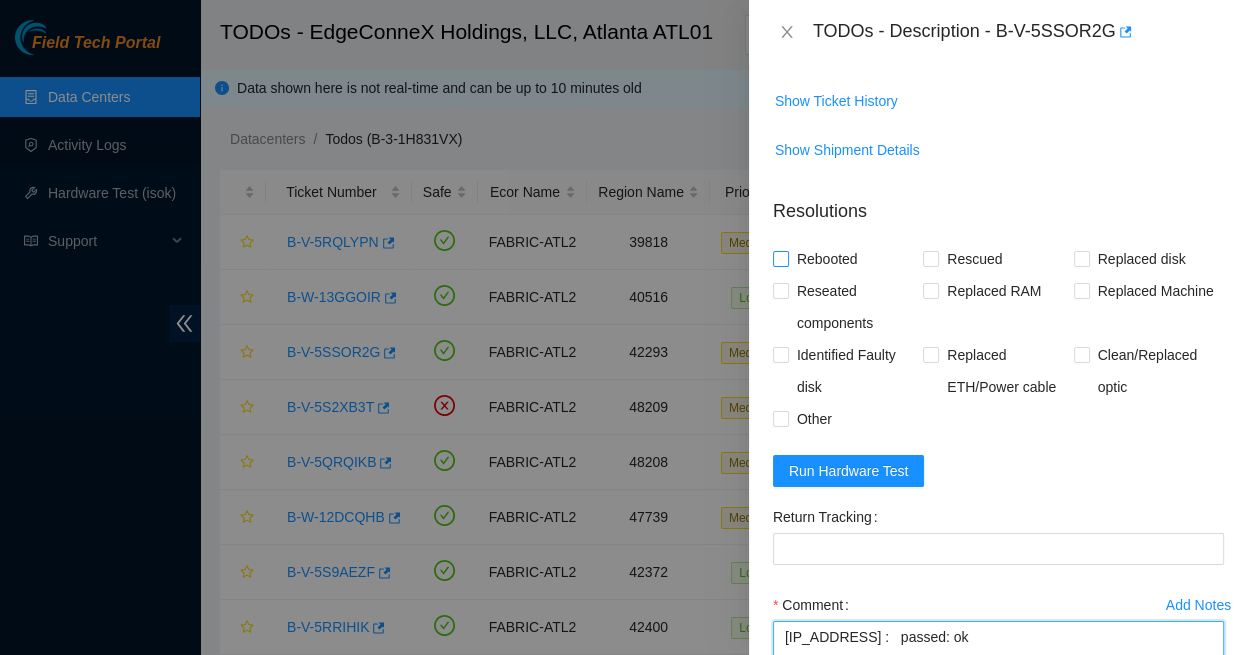type on "23.221.48.84 :   passed: ok" 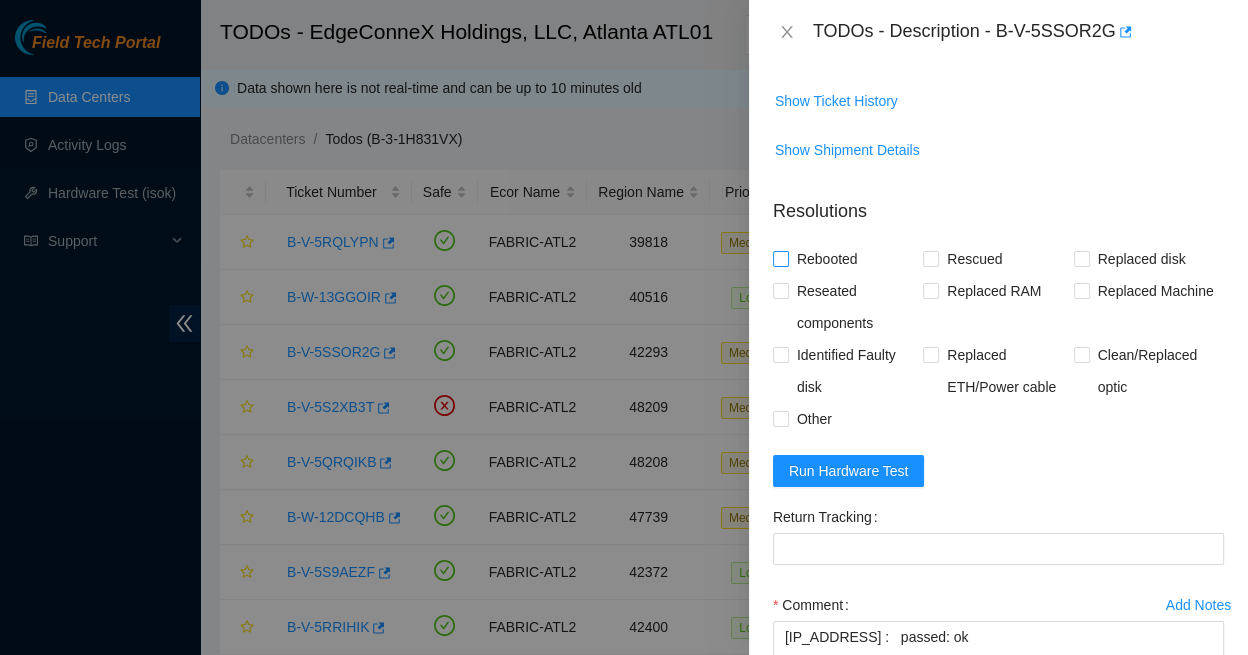 click on "Rebooted" at bounding box center (780, 258) 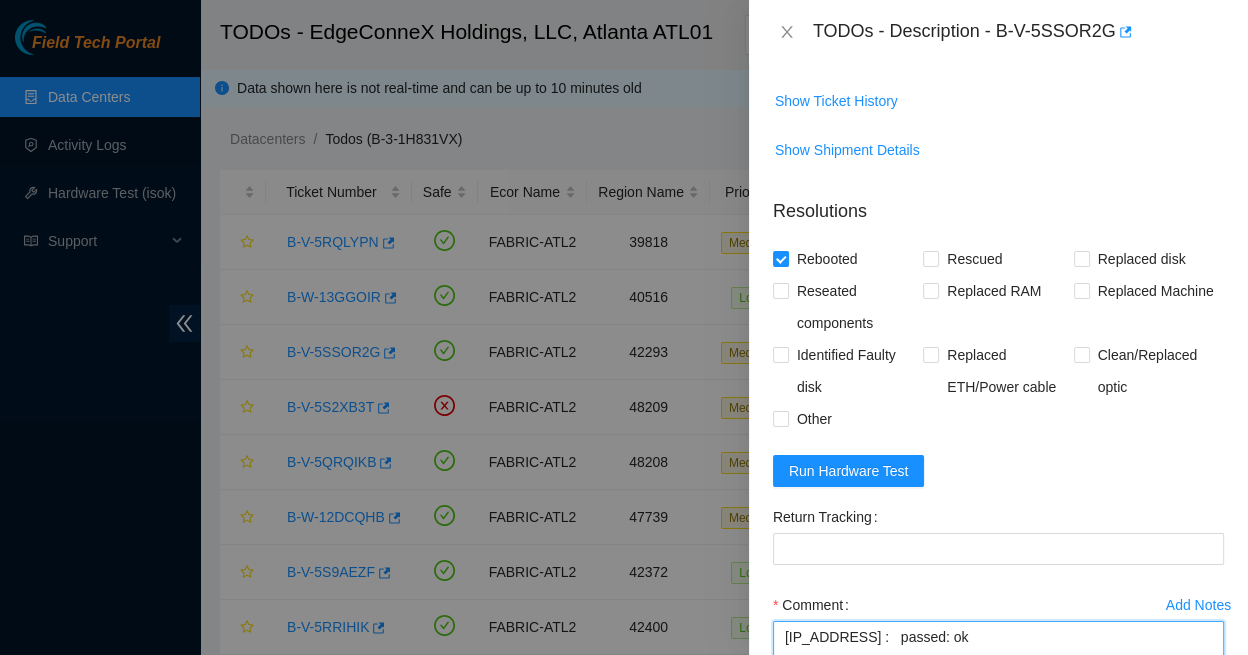click on "23.221.48.84 :   passed: ok" at bounding box center (998, 659) 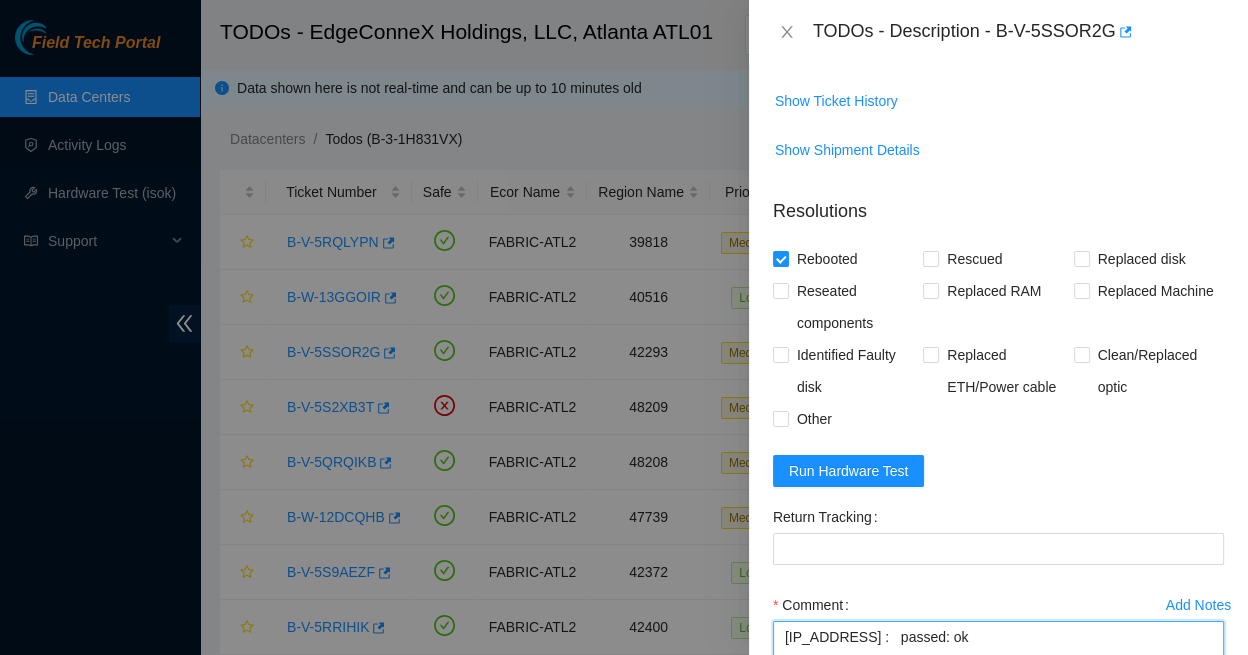 paste on "-Rebooted
Ran isok" 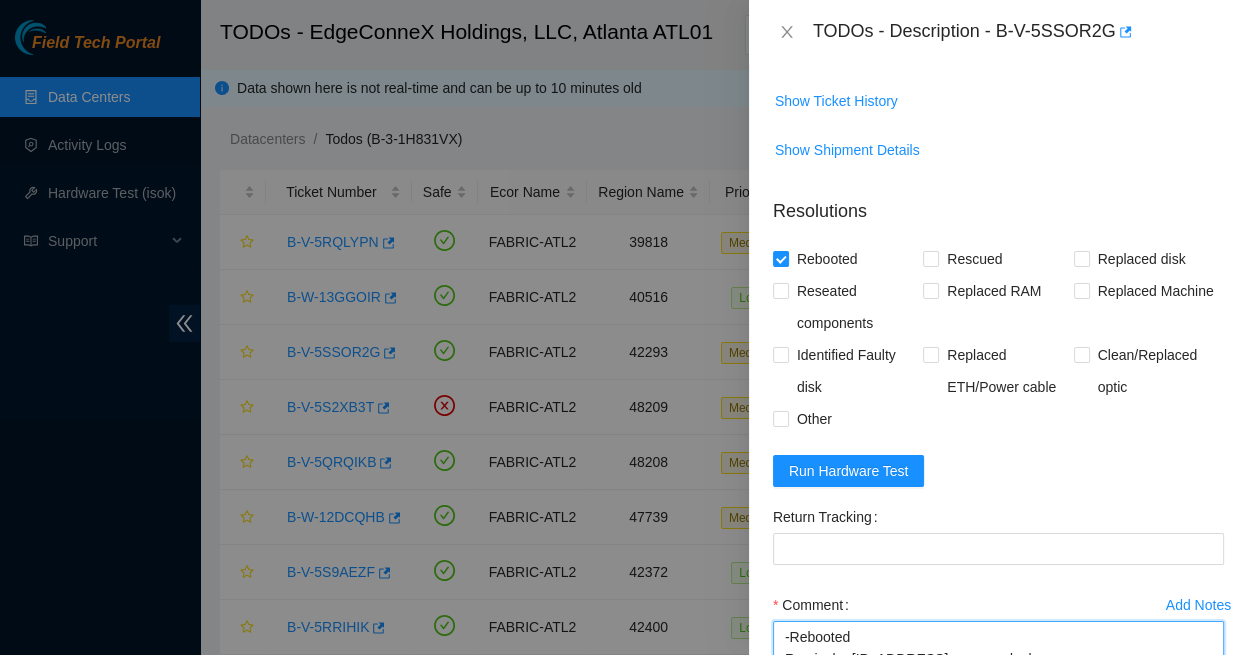 type on "-Rebooted
Ran isok - 23.221.48.84 :   passed: ok" 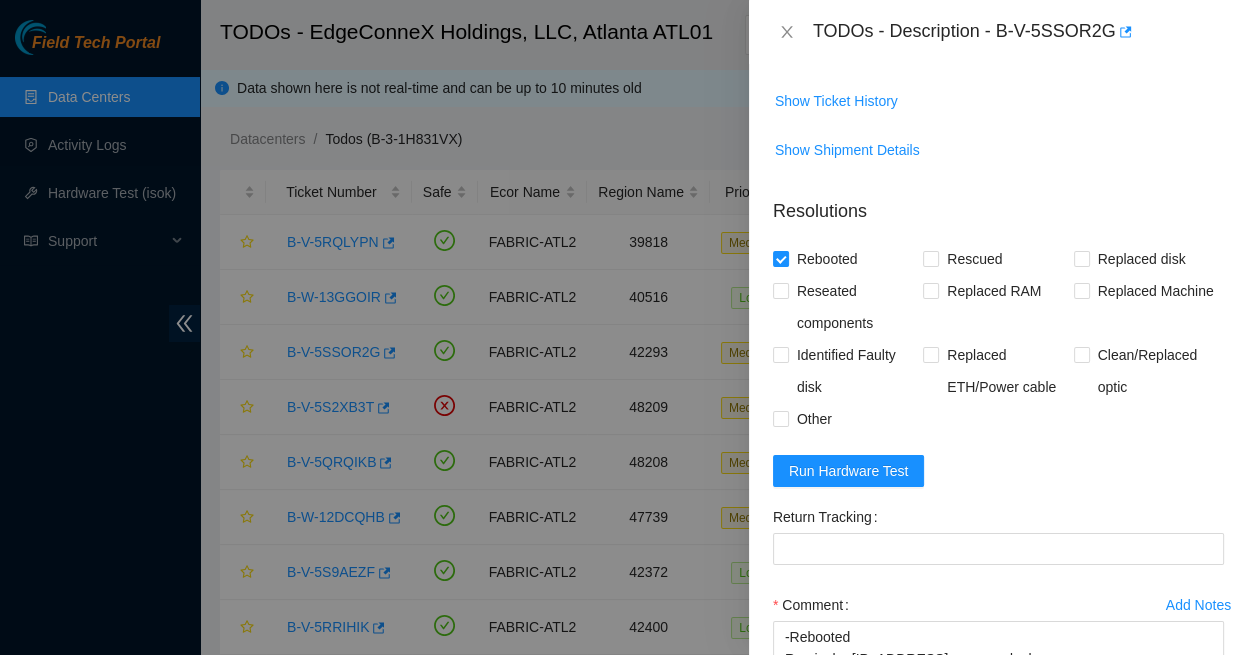 click on "Add Notes    Comment -Rebooted
Ran isok - 23.221.48.84 :   passed: ok" at bounding box center [998, 661] 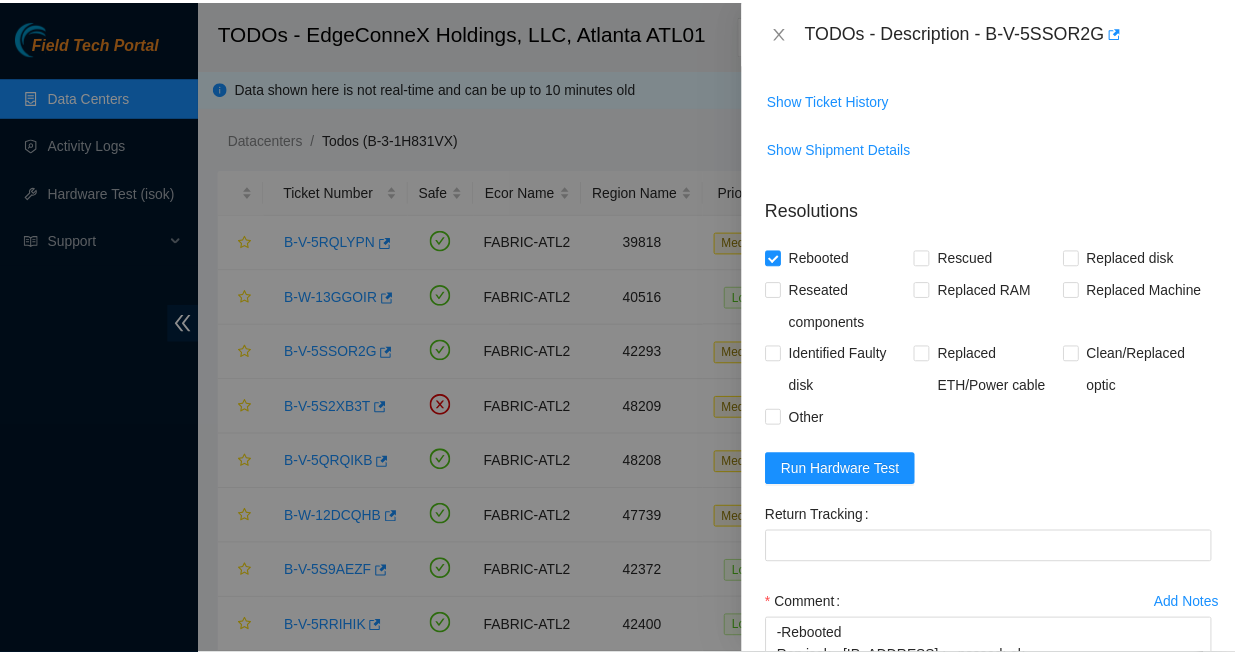 scroll, scrollTop: 675, scrollLeft: 0, axis: vertical 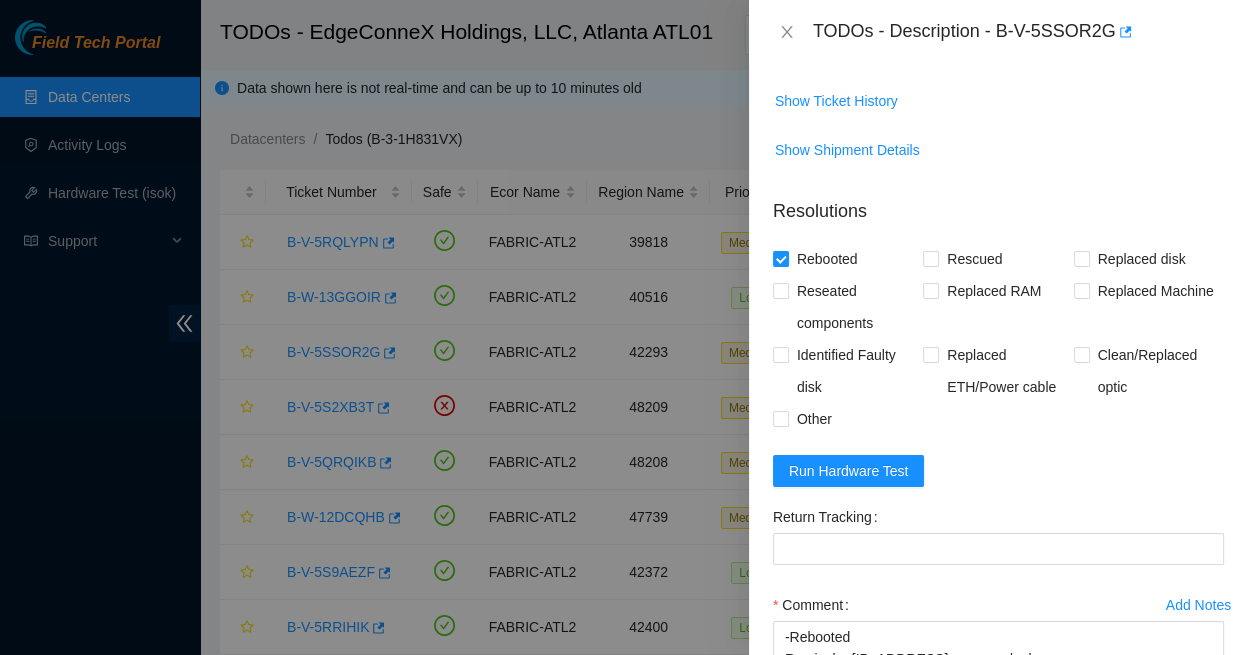 click on "Submit" at bounding box center (811, 749) 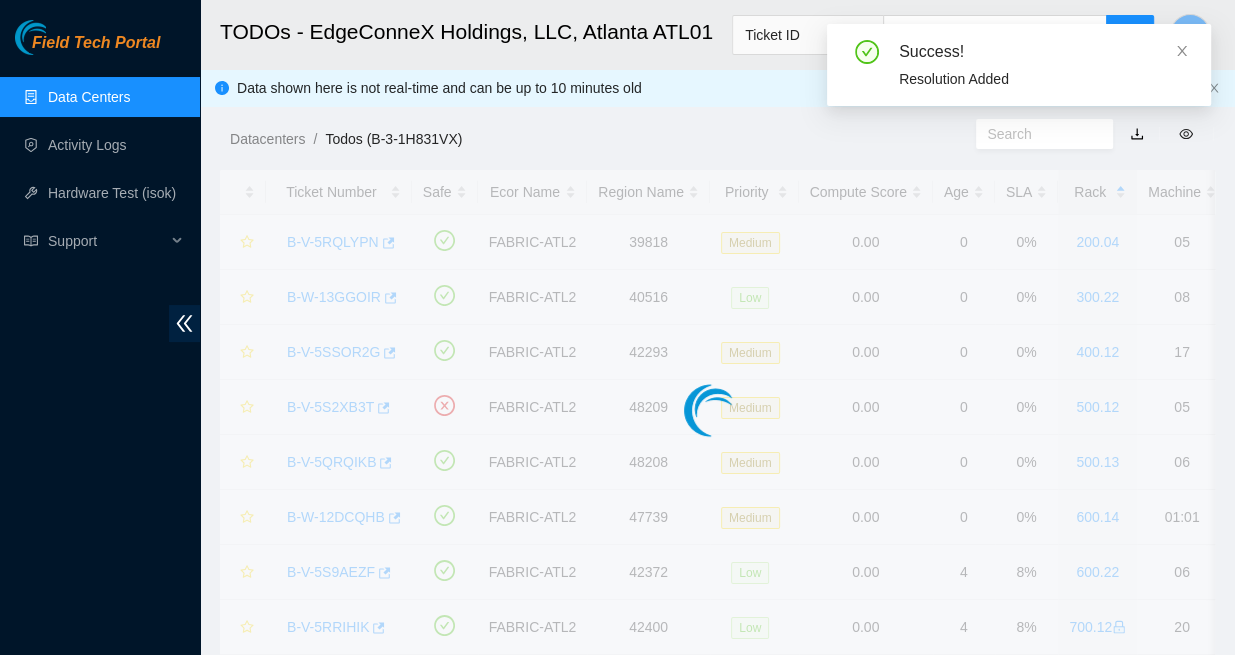 scroll, scrollTop: 378, scrollLeft: 0, axis: vertical 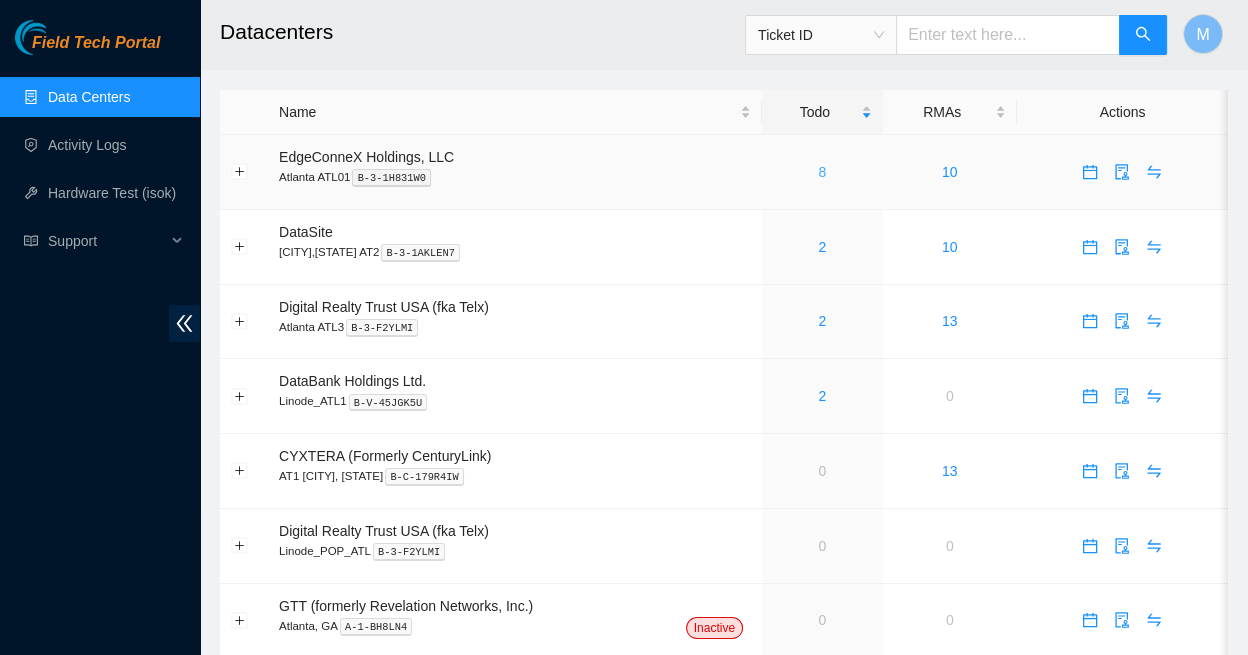 click on "8" at bounding box center [822, 172] 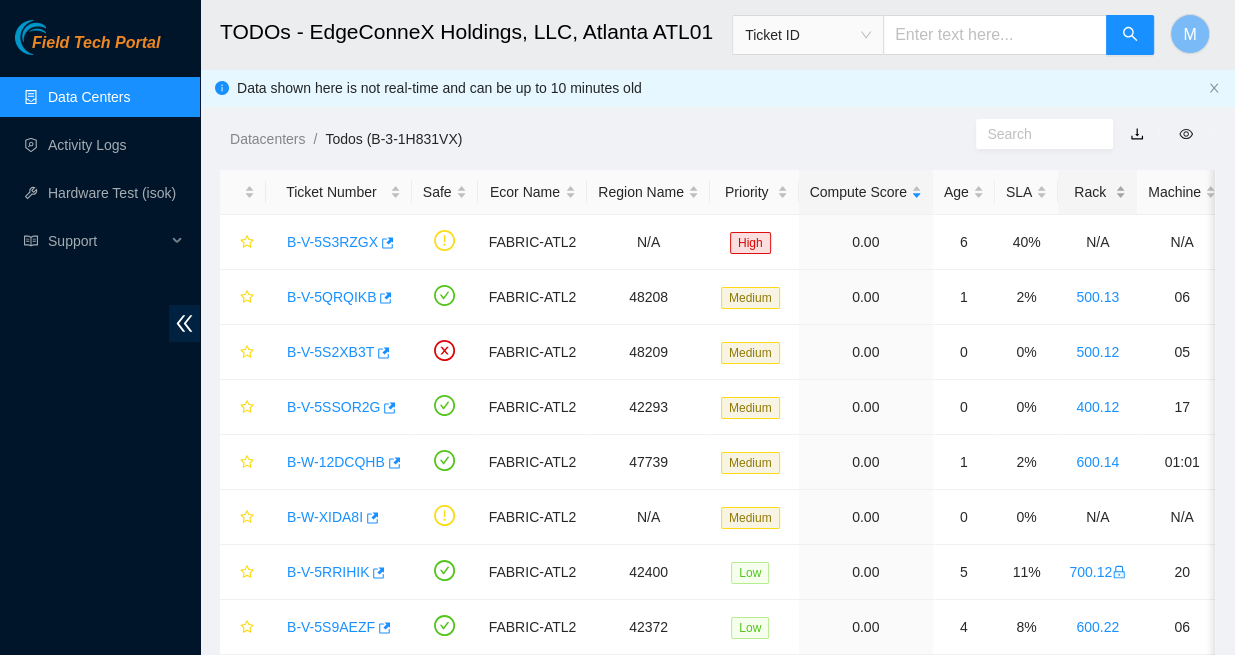 click on "Rack" at bounding box center (1097, 192) 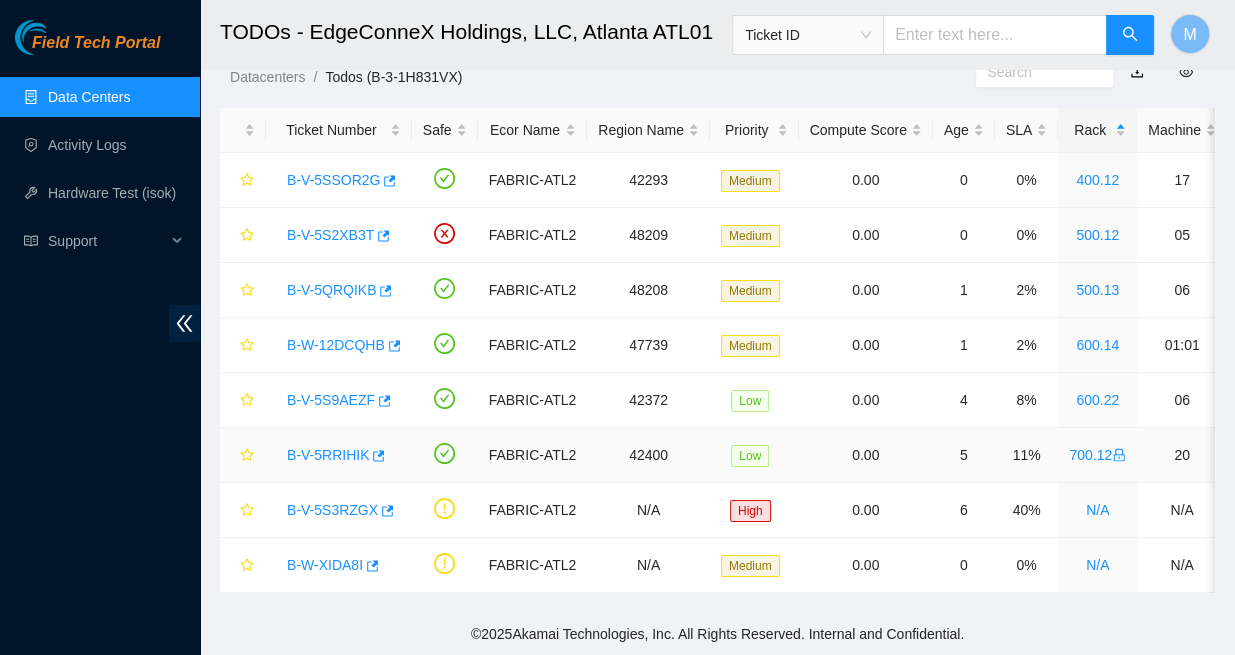 scroll, scrollTop: 62, scrollLeft: 0, axis: vertical 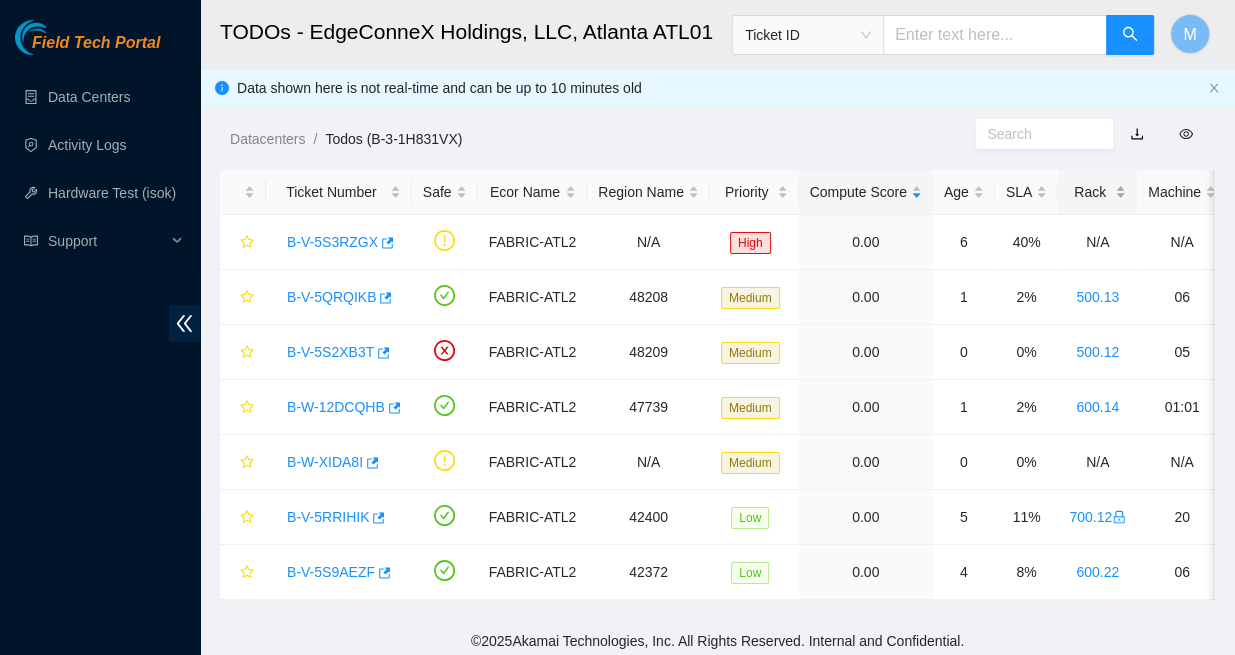 click on "Rack" at bounding box center [1097, 192] 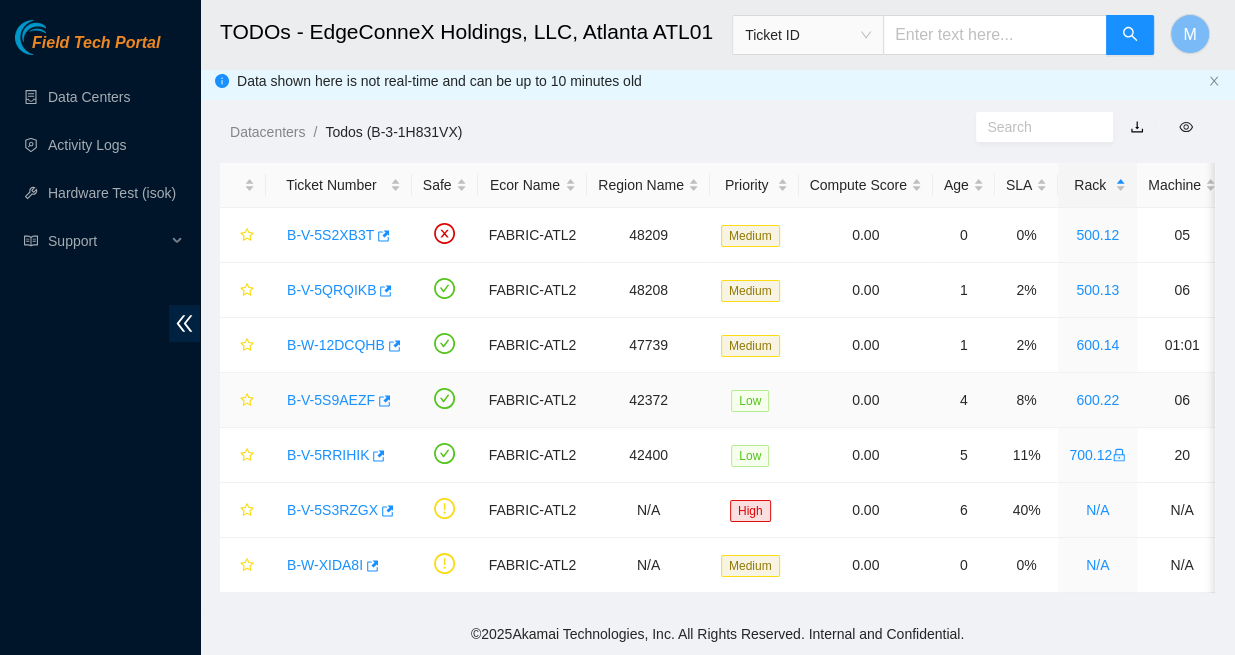 scroll, scrollTop: 7, scrollLeft: 0, axis: vertical 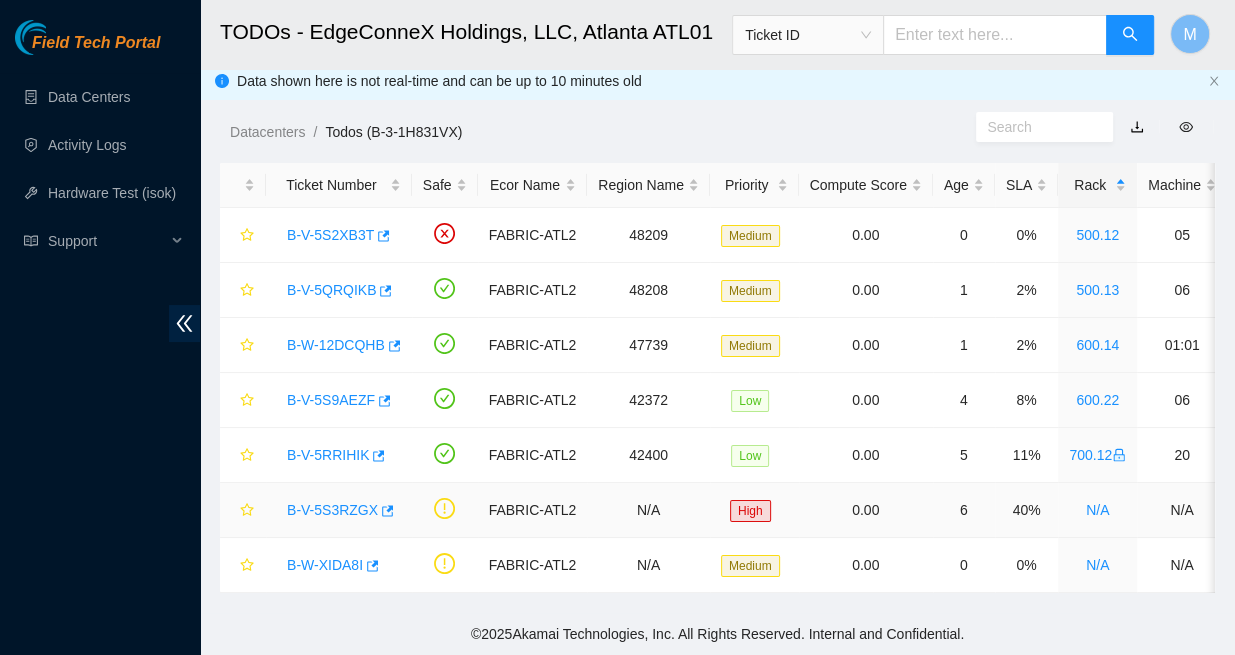 click on "B-V-5S3RZGX" at bounding box center (332, 510) 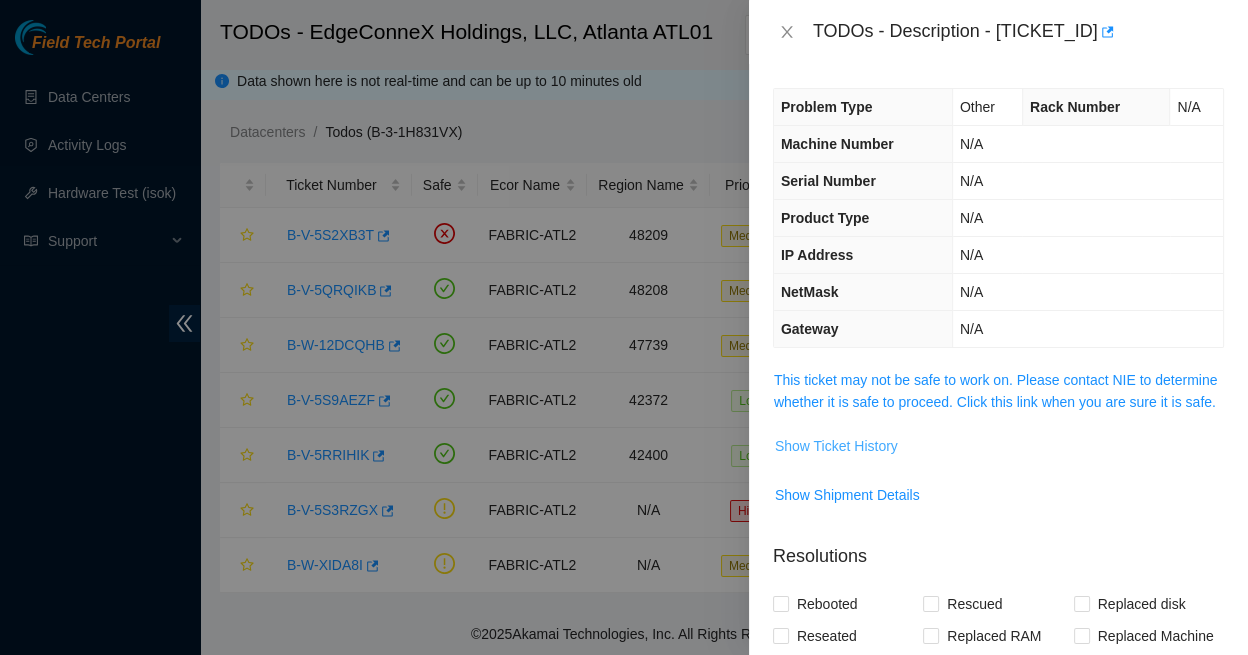 click on "Show Ticket History" at bounding box center [836, 446] 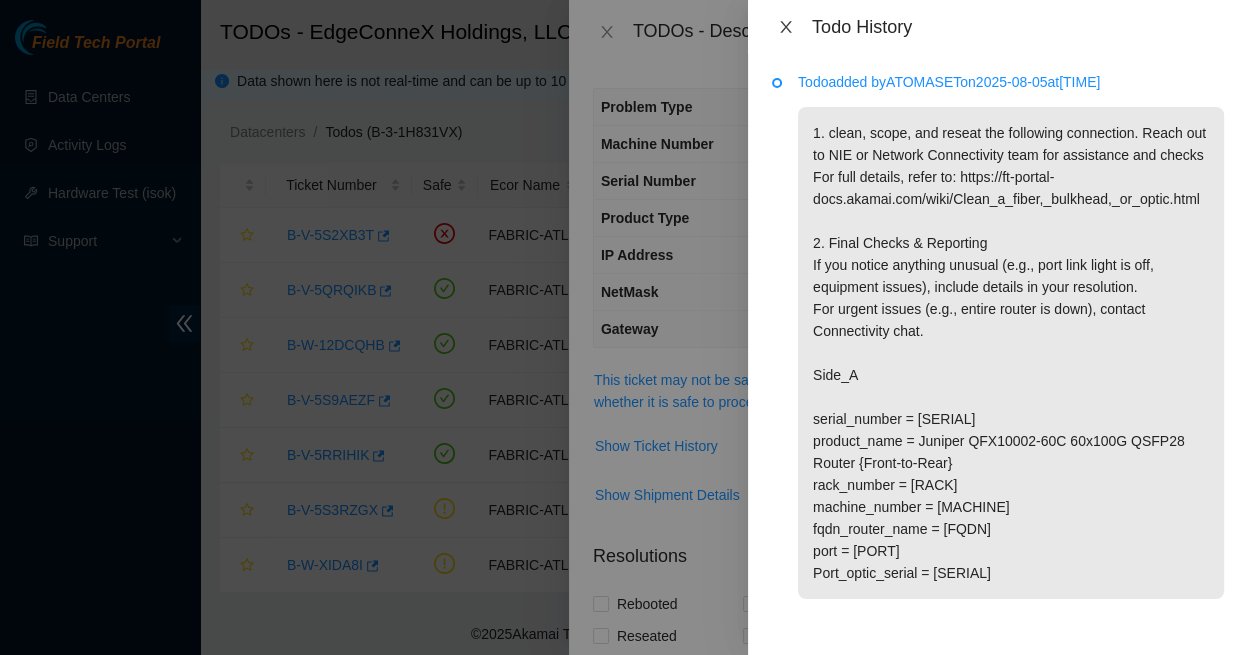 click 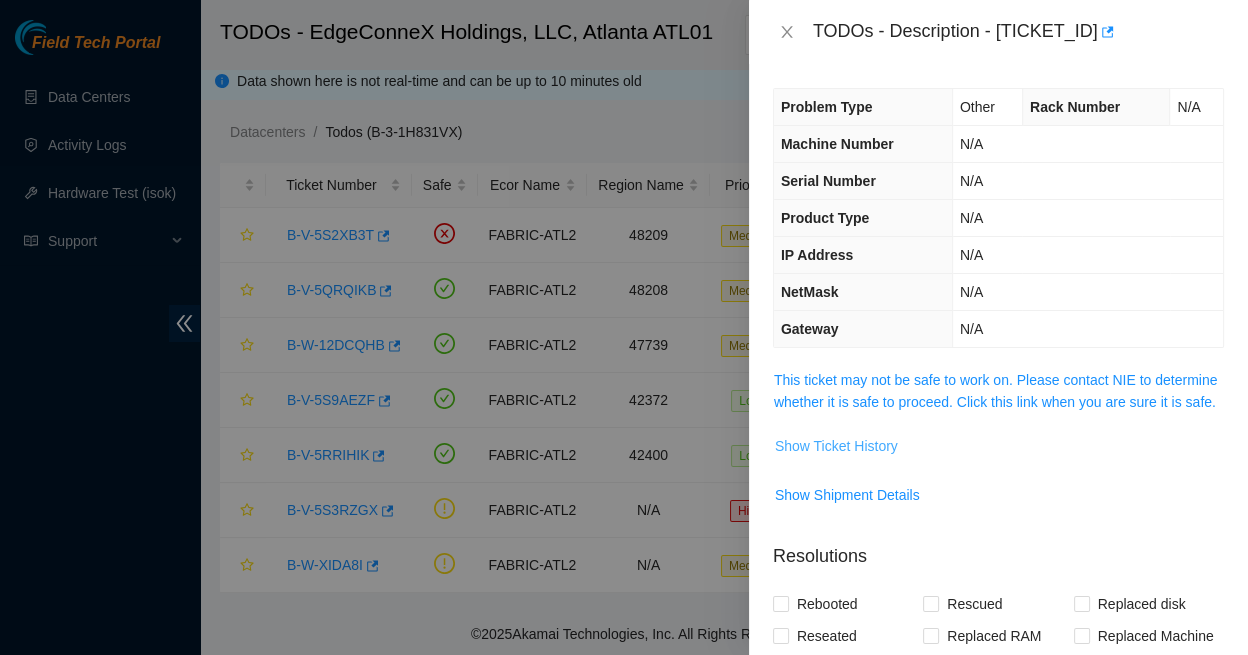 scroll, scrollTop: 0, scrollLeft: 0, axis: both 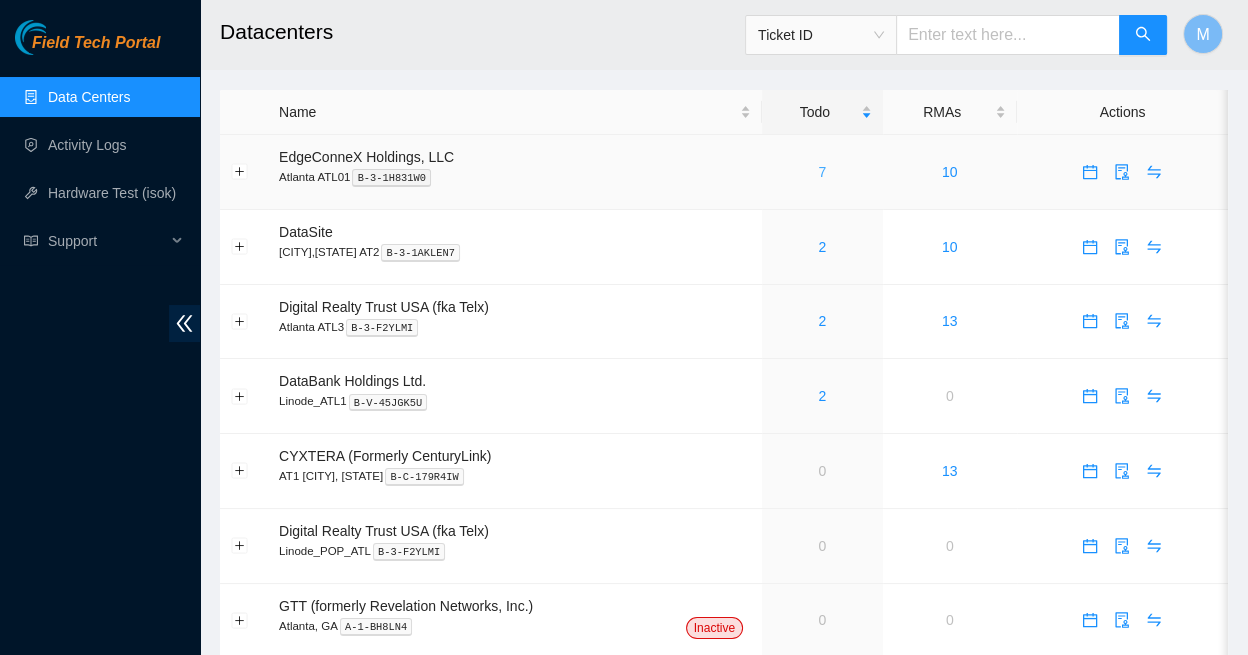click on "7" at bounding box center (822, 172) 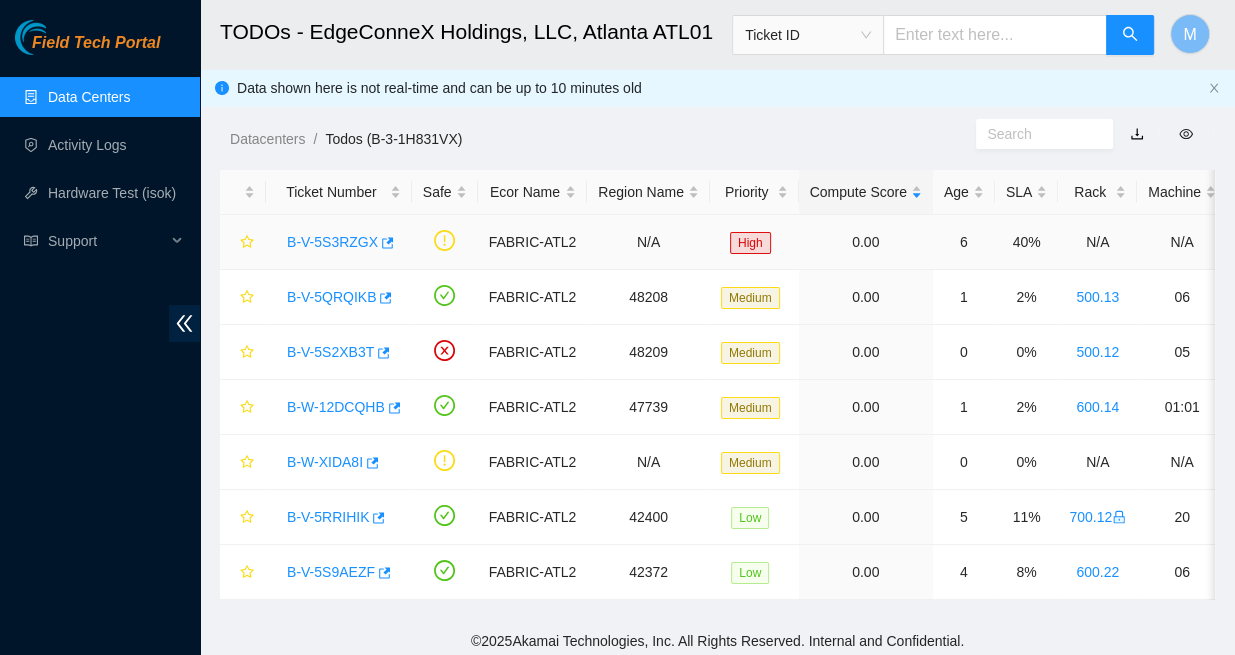 click on "B-V-5S3RZGX" at bounding box center (332, 242) 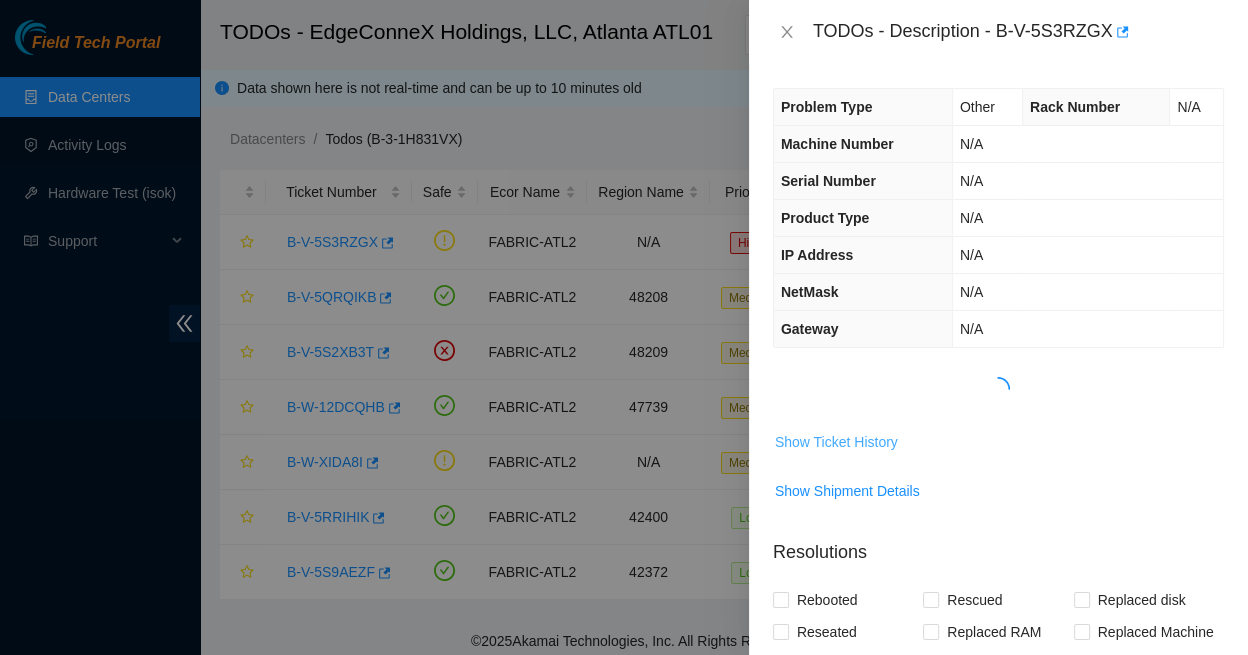 click on "Show Ticket History" at bounding box center (836, 442) 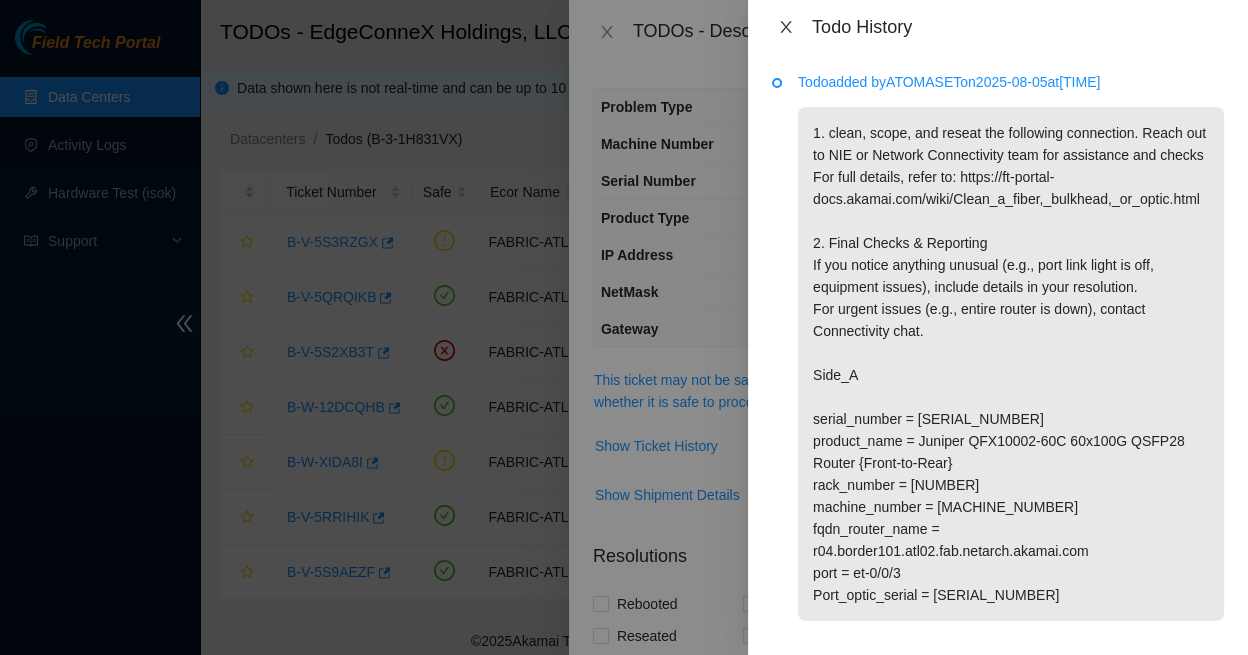 click 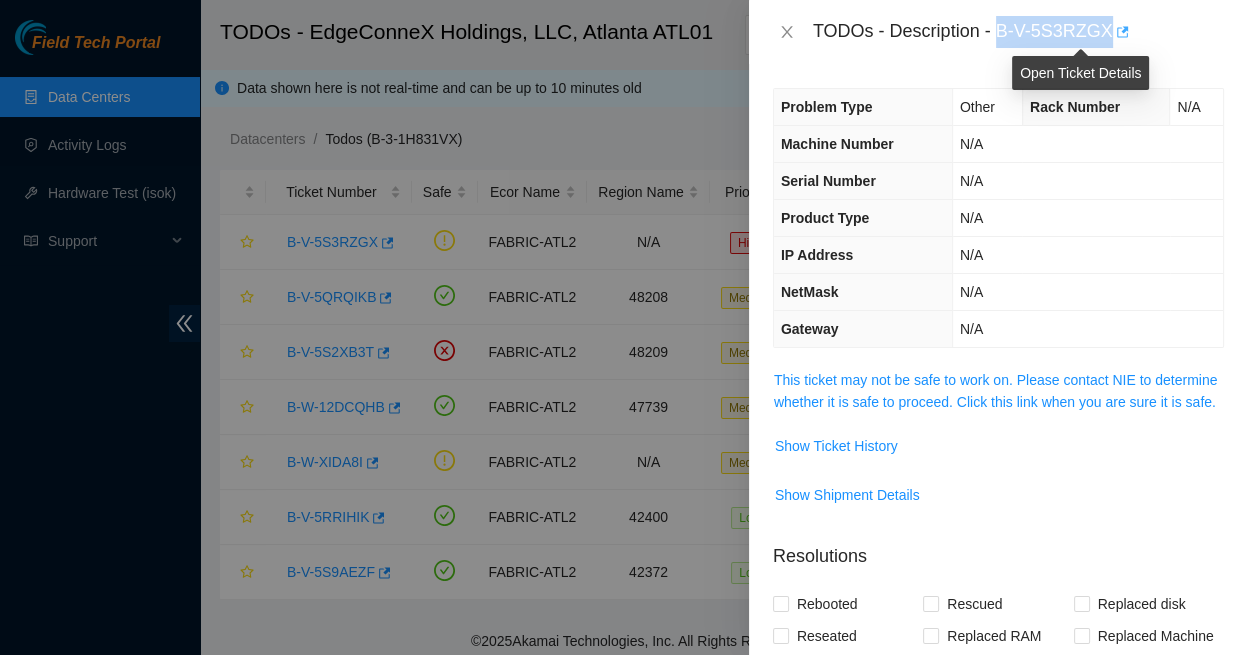 drag, startPoint x: 969, startPoint y: 30, endPoint x: 1066, endPoint y: 28, distance: 97.020615 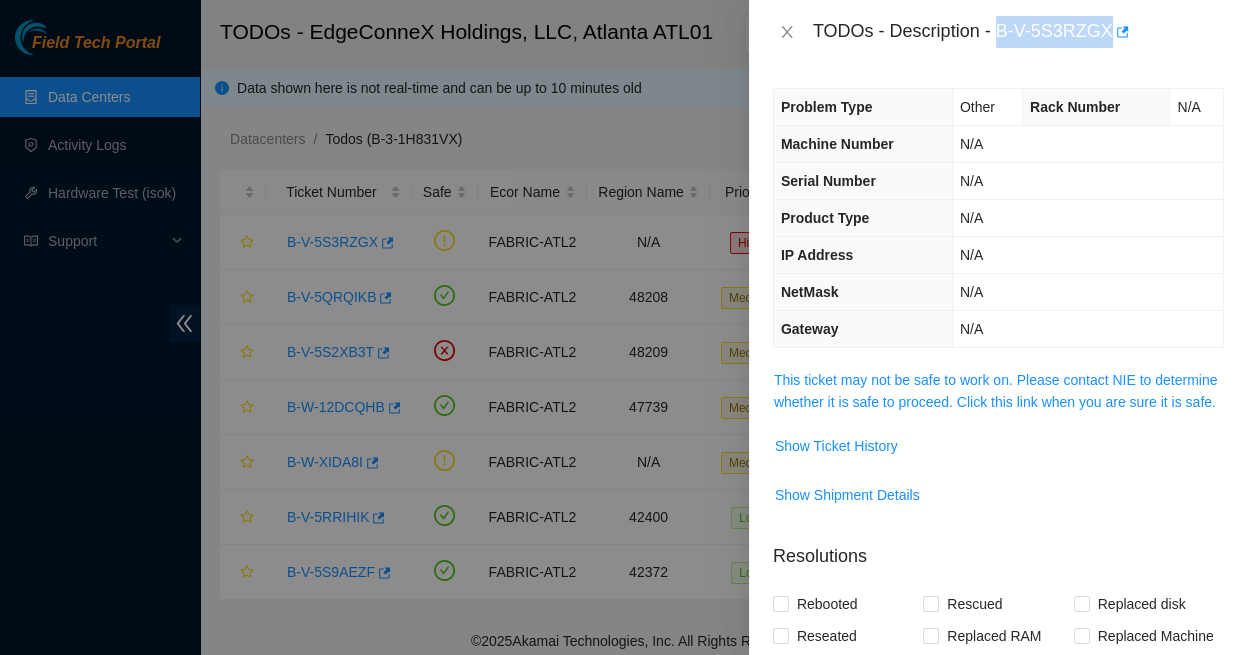 copy on "B-V-5S3RZGX" 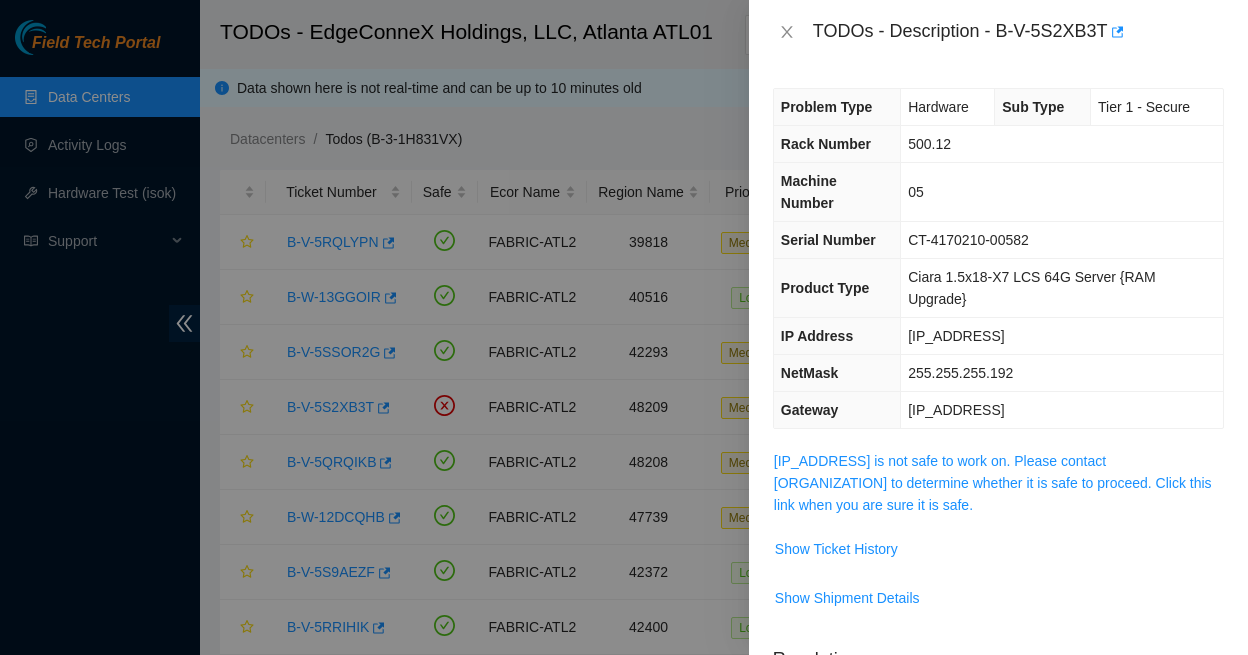 scroll, scrollTop: 0, scrollLeft: 0, axis: both 